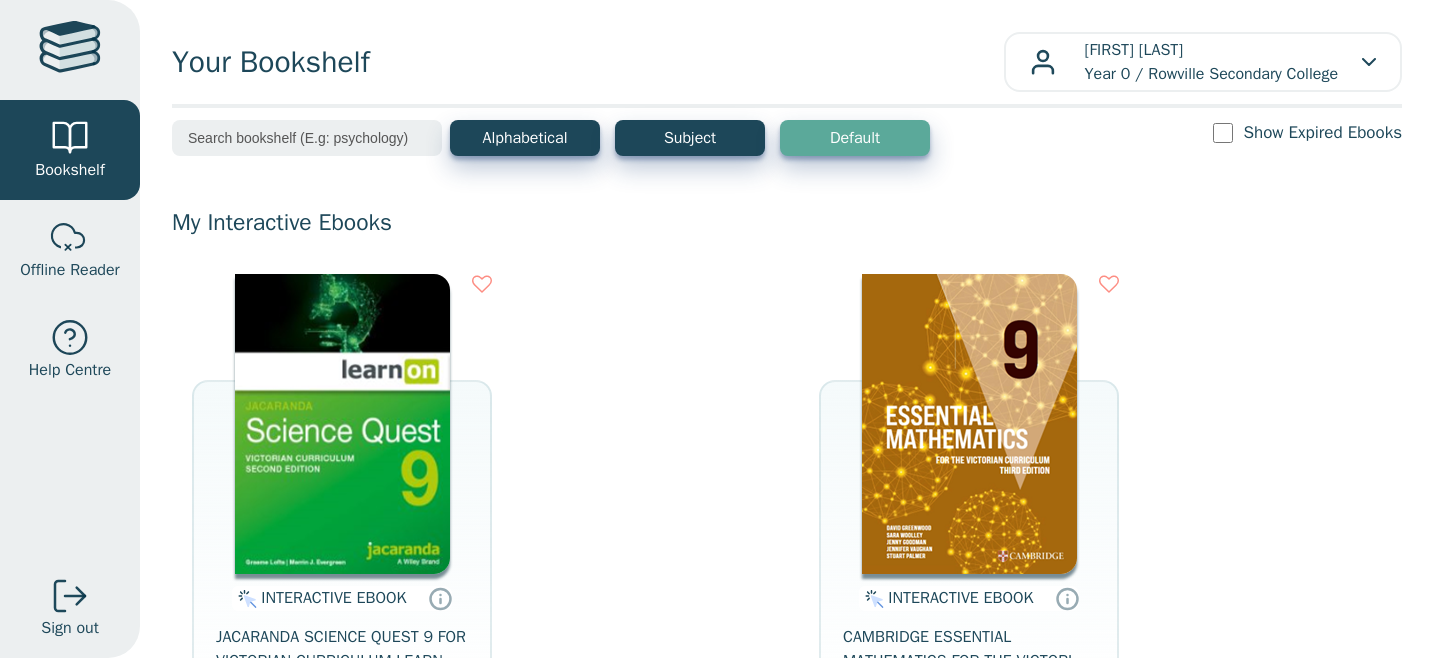 scroll, scrollTop: 0, scrollLeft: 0, axis: both 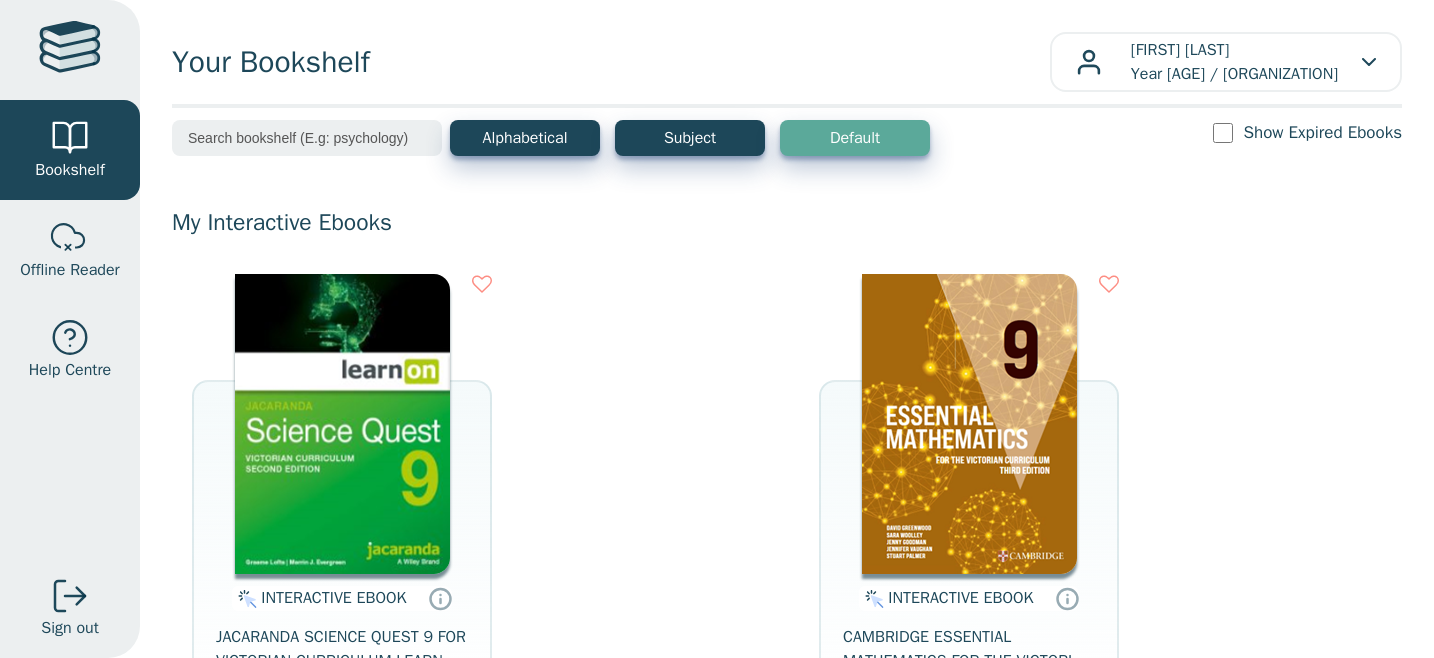 click at bounding box center [307, 138] 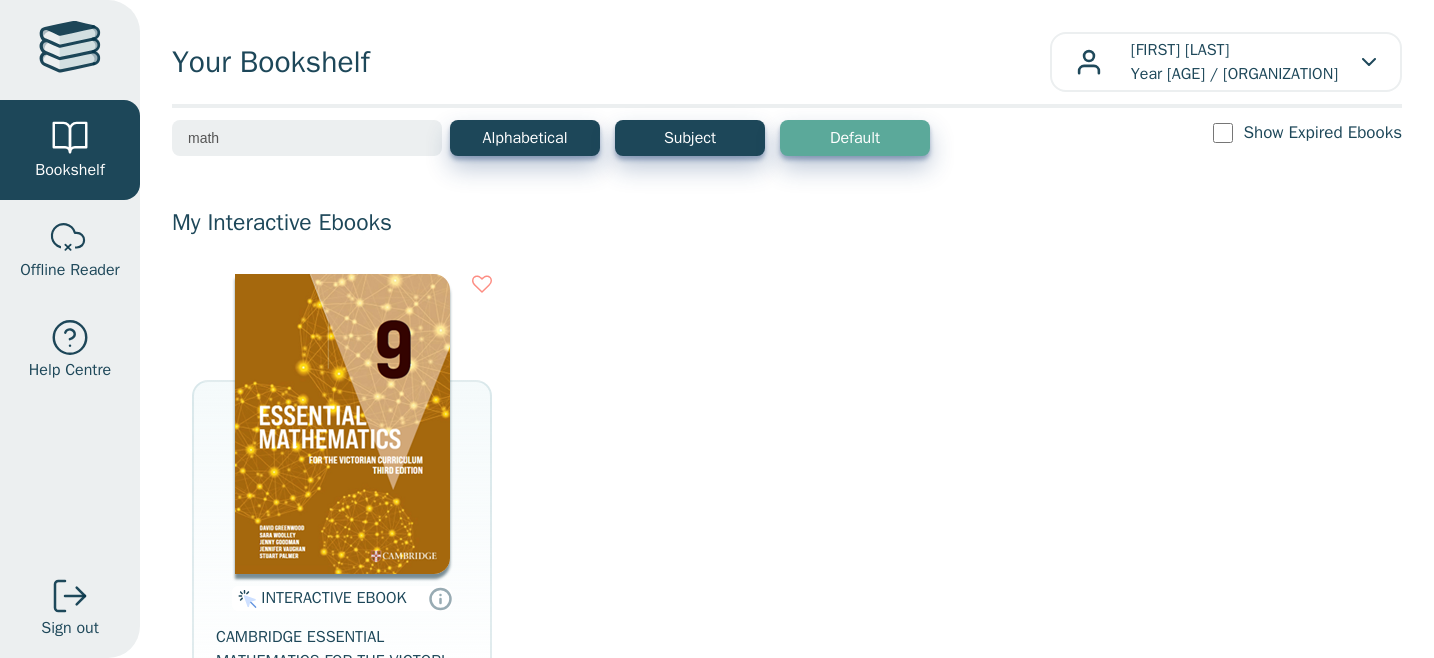 type on "math" 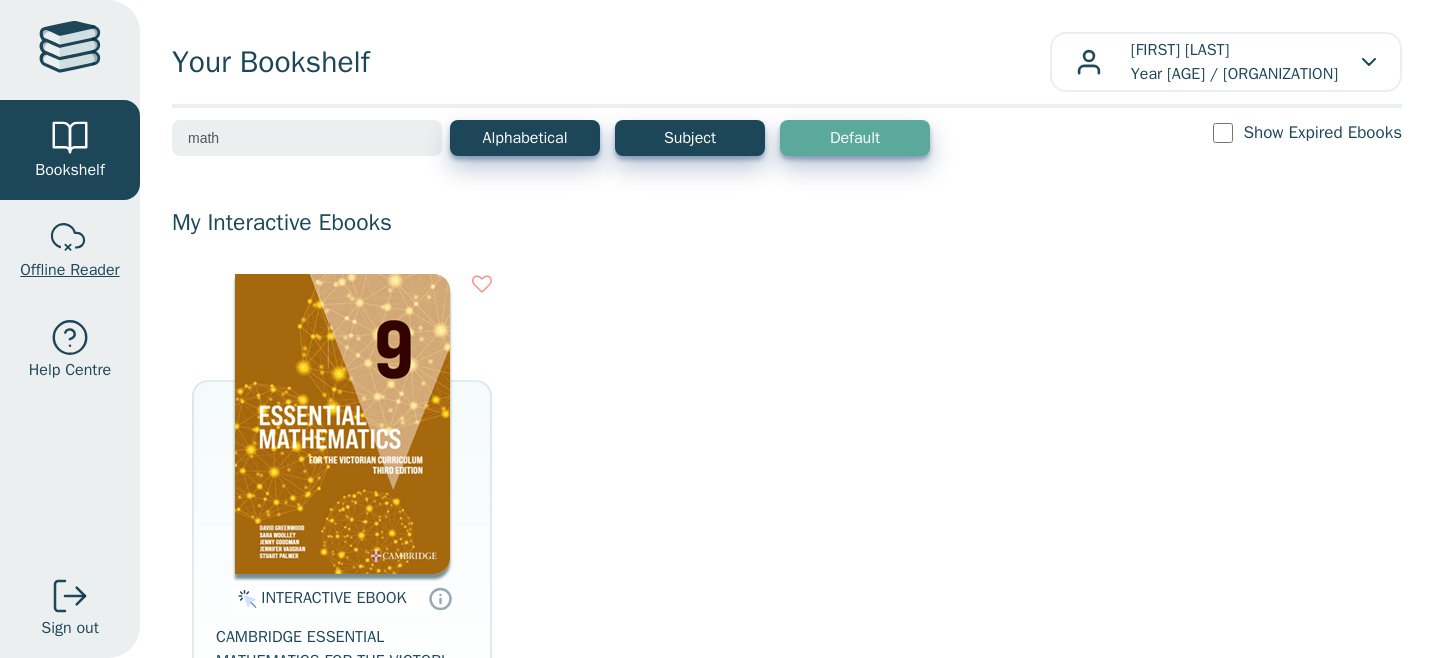 click at bounding box center [70, 238] 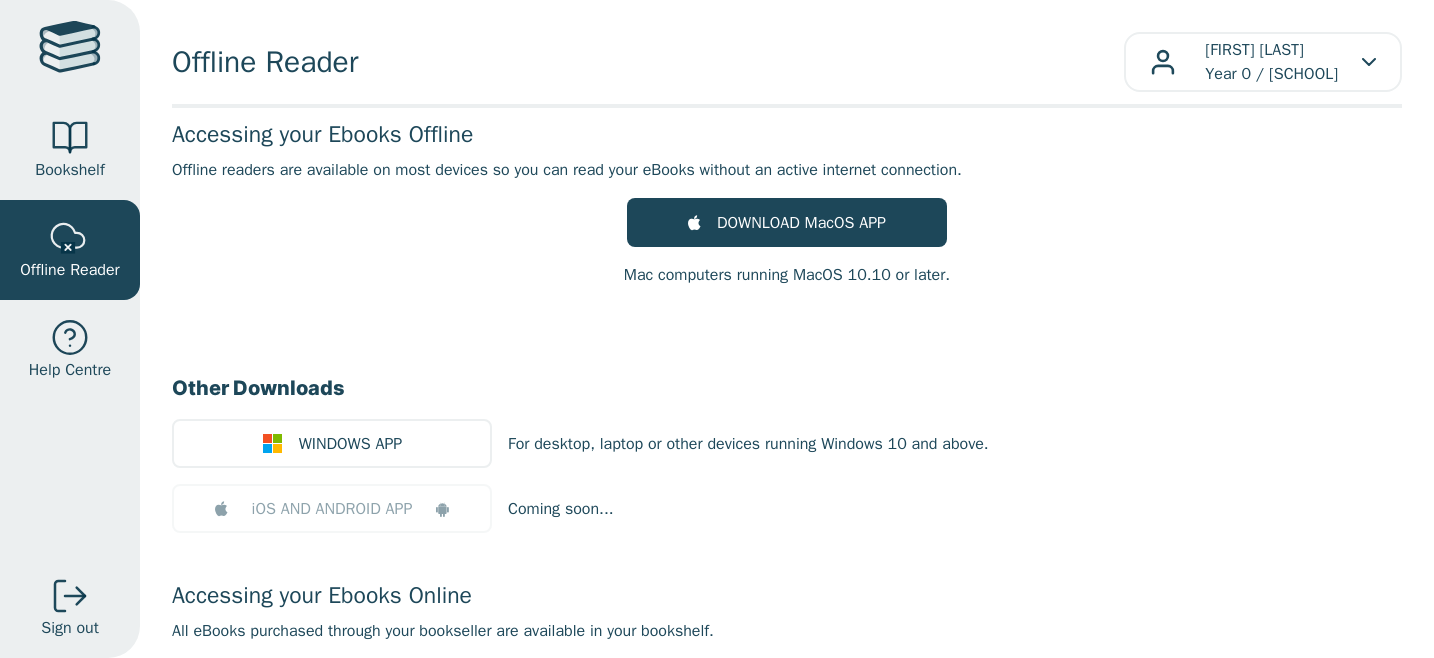scroll, scrollTop: 0, scrollLeft: 0, axis: both 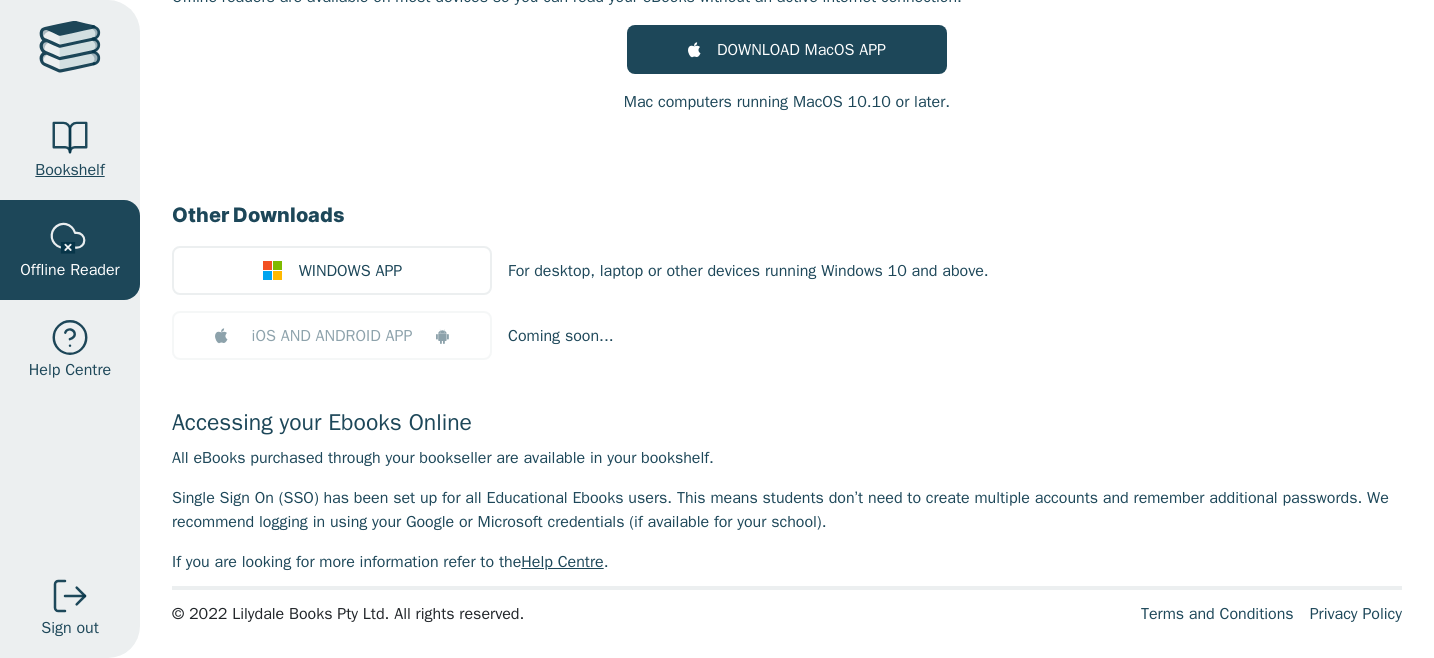 click on "Bookshelf" at bounding box center (69, 170) 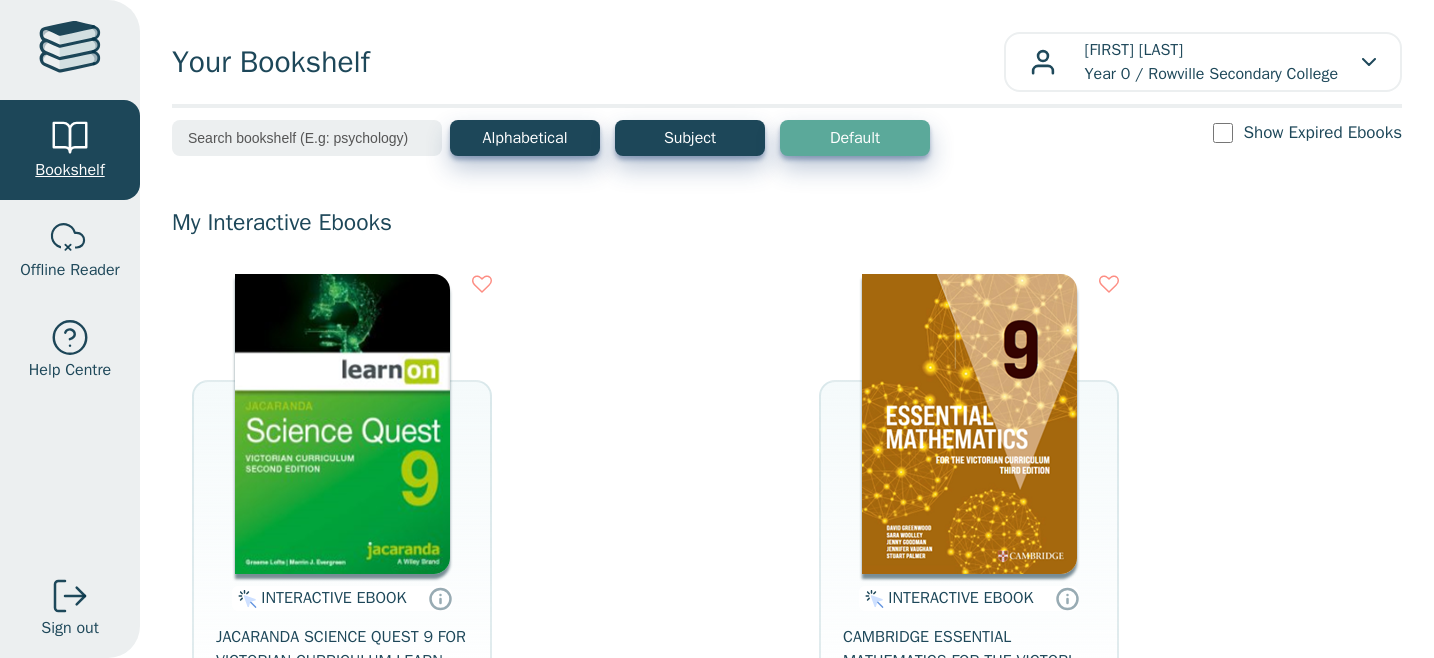scroll, scrollTop: 0, scrollLeft: 0, axis: both 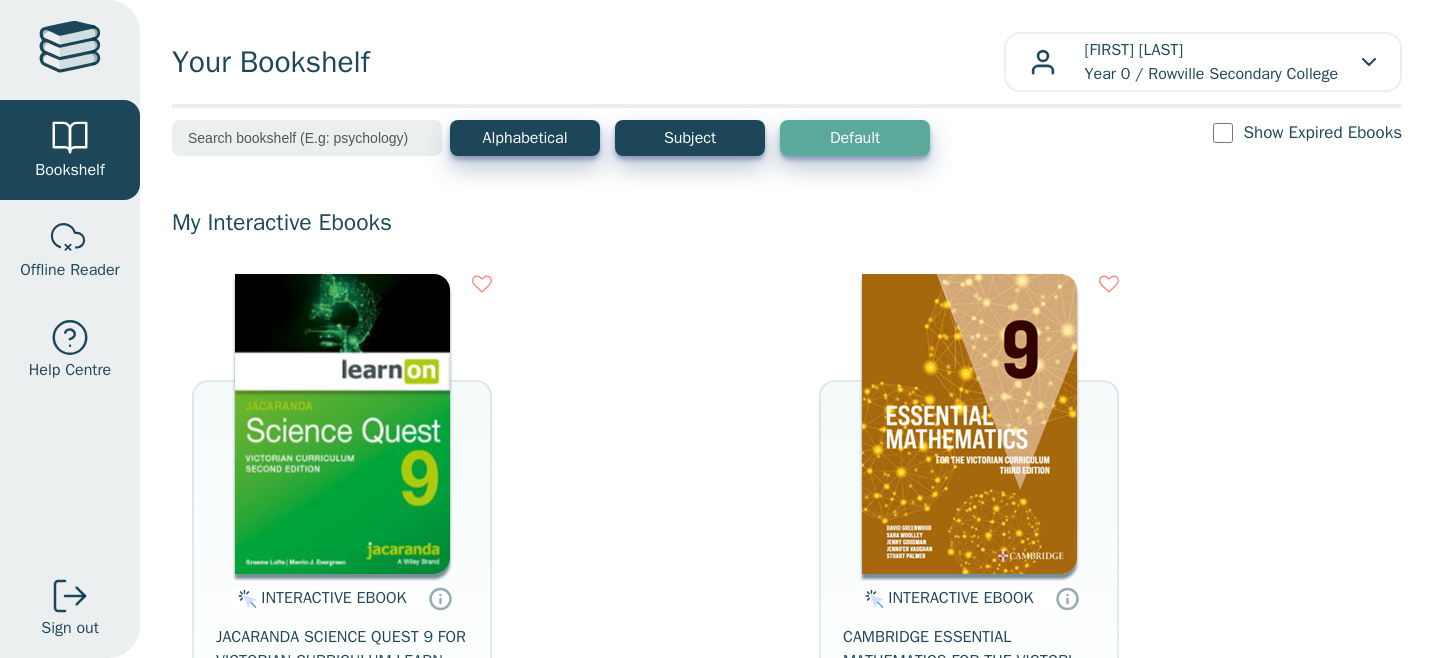 click on "Show Expired Ebooks" at bounding box center (1307, 132) 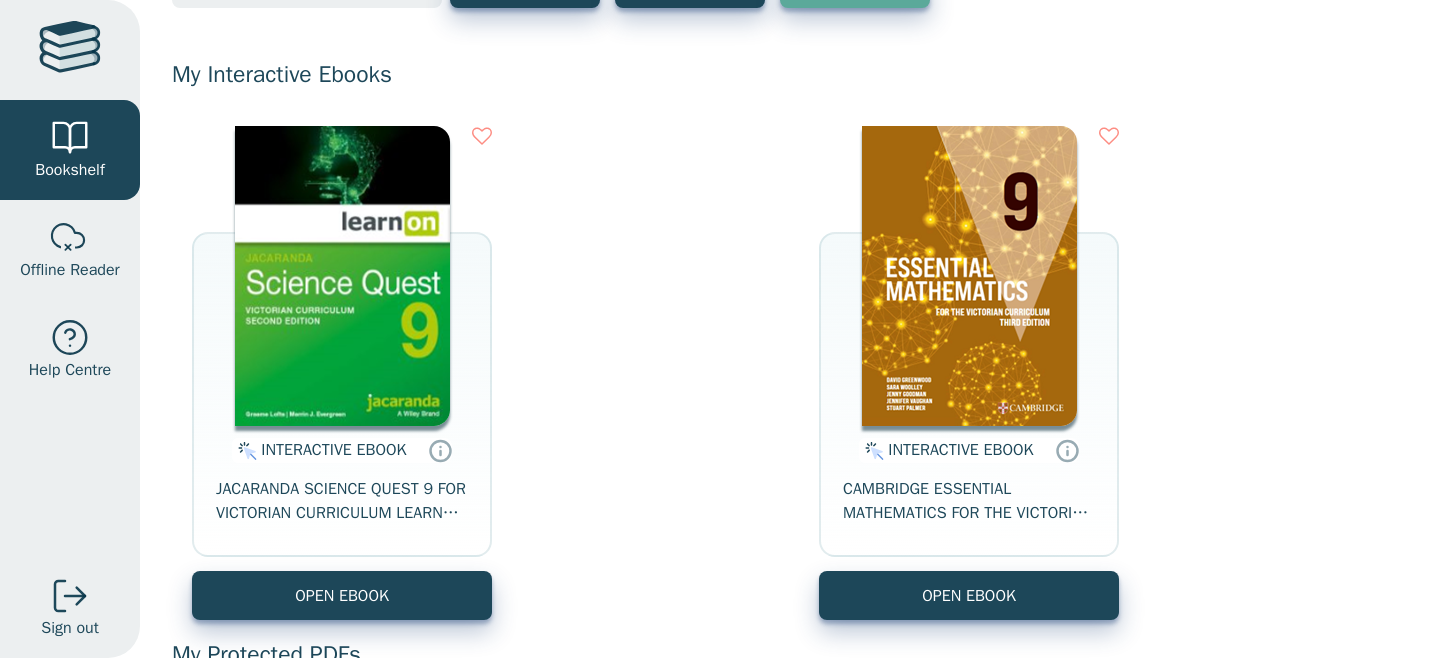 scroll, scrollTop: 0, scrollLeft: 0, axis: both 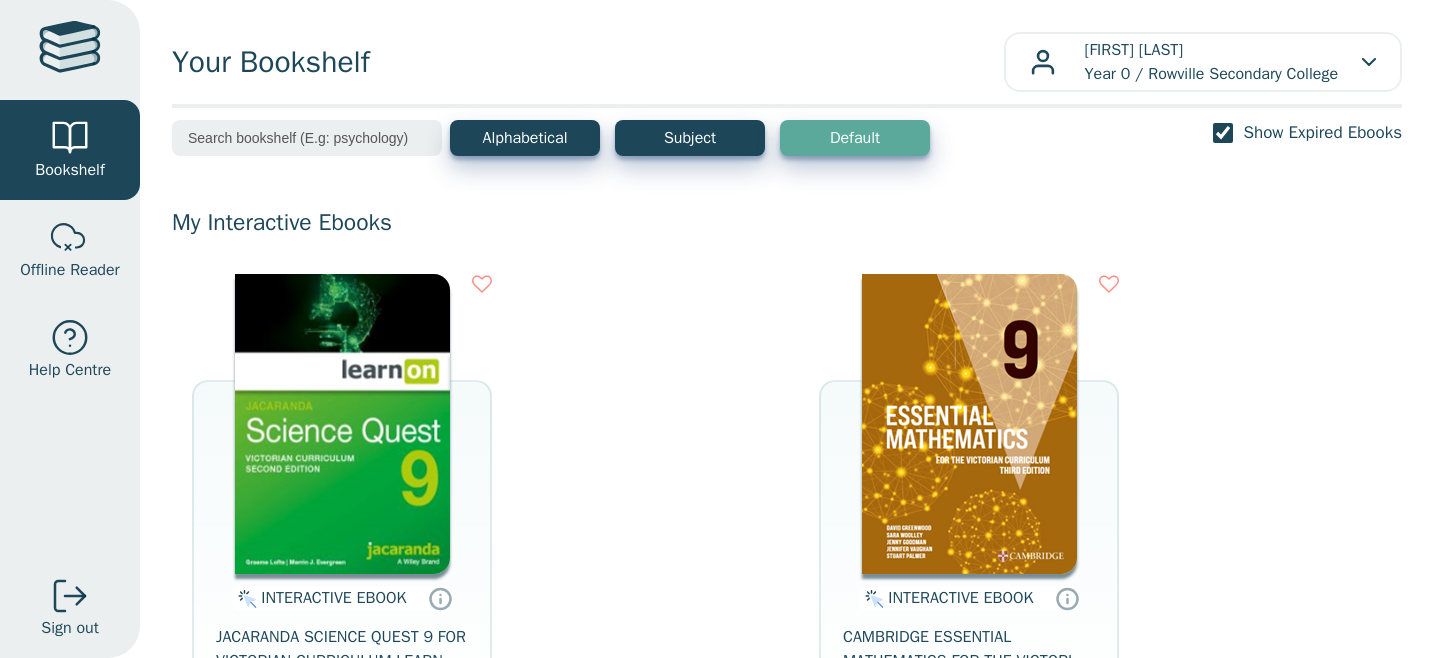 click on "Show Expired Ebooks" at bounding box center [1223, 133] 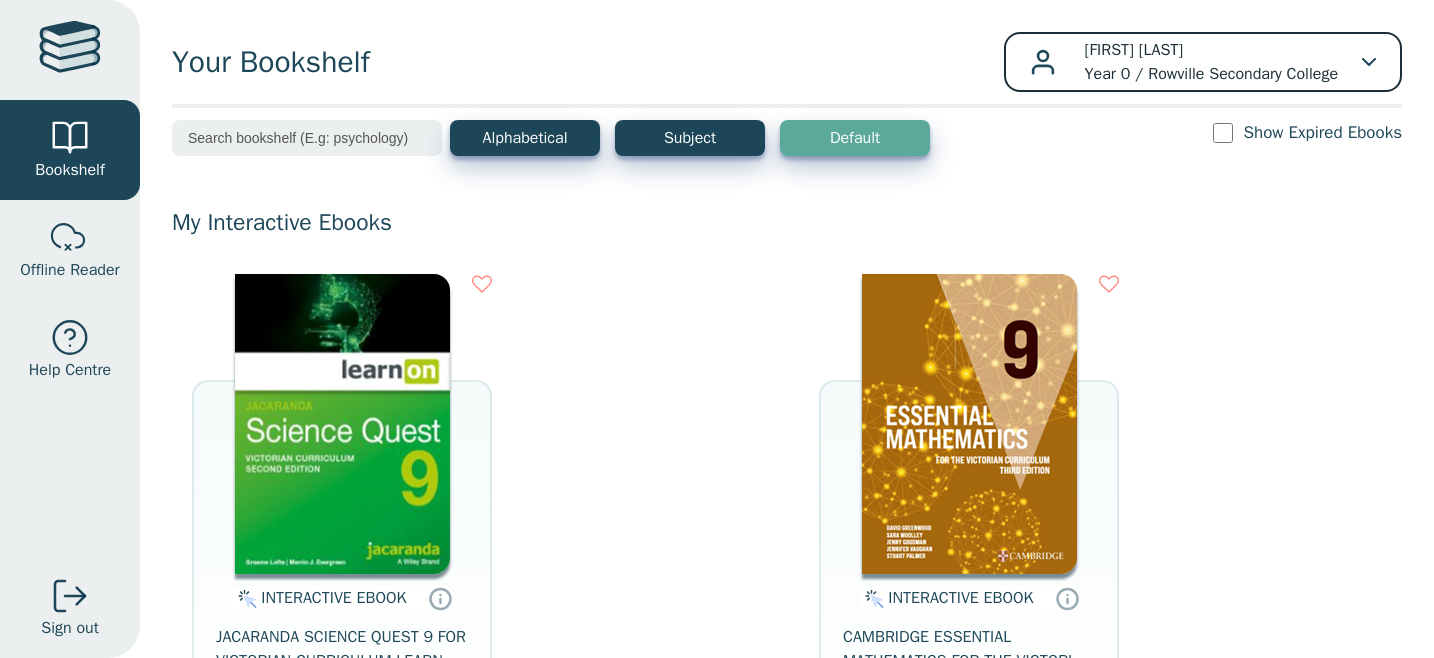 click on "Rayyan Hersi
Year 0 / Rowville Secondary College" at bounding box center [1211, 62] 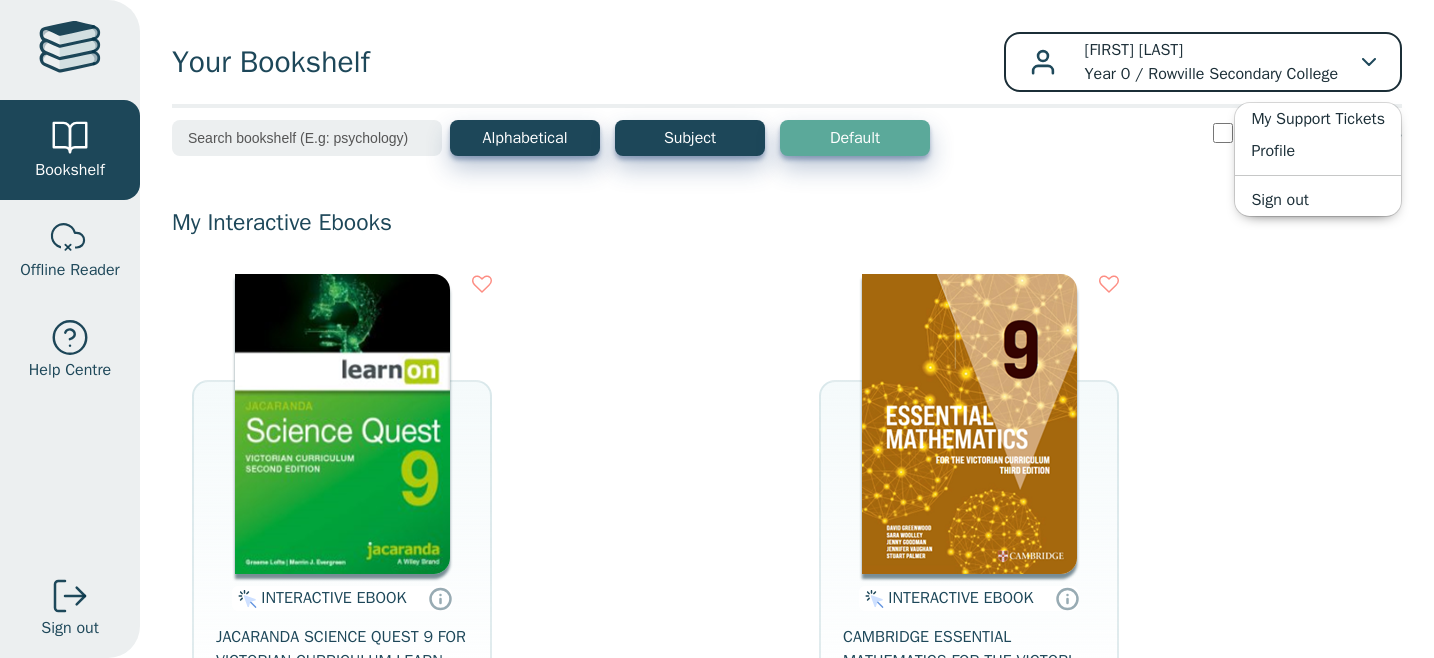 click on "Rayyan Hersi
Year 0 / Rowville Secondary College" at bounding box center (1211, 62) 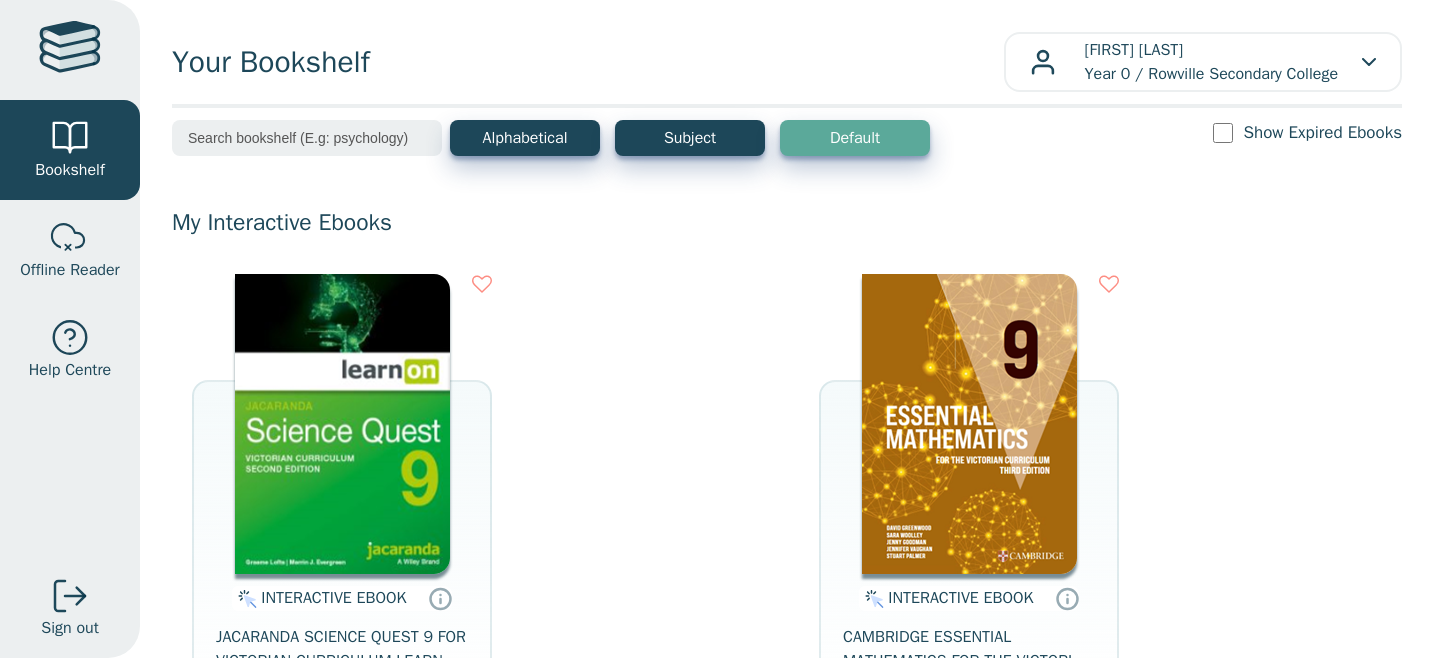 click at bounding box center [307, 138] 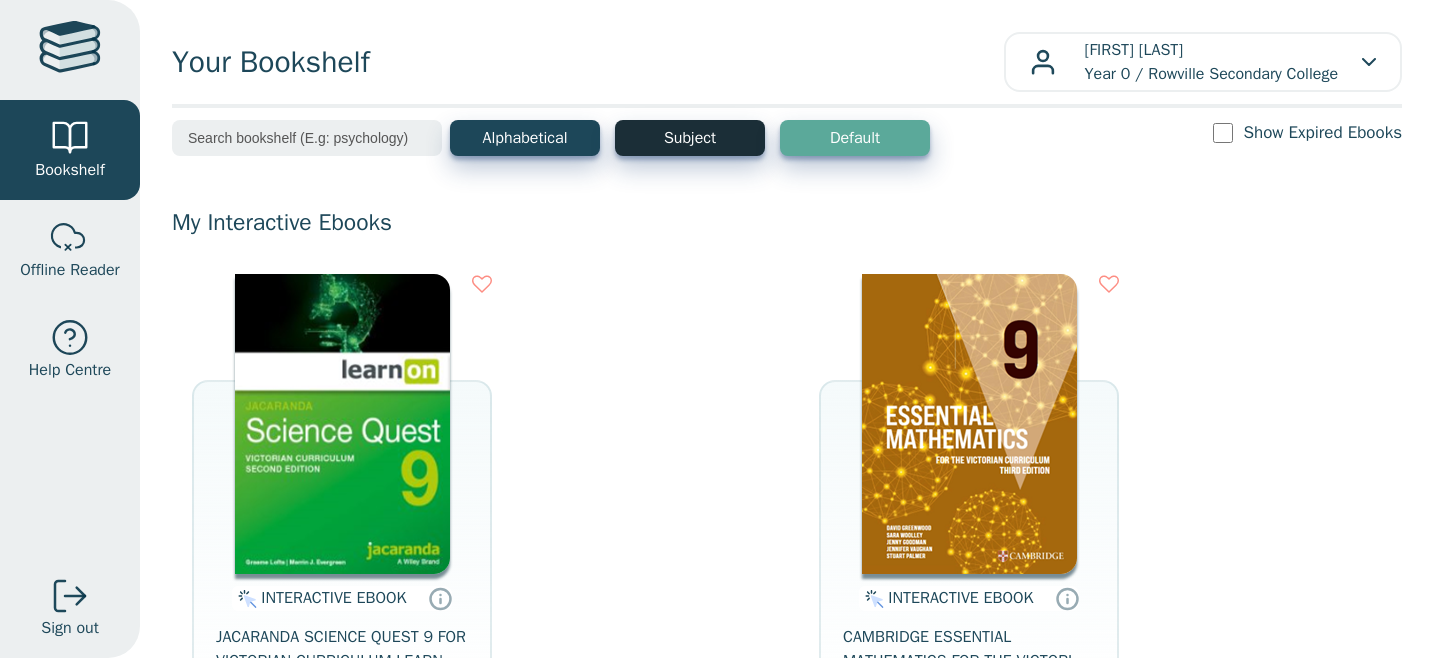 click on "Subject" at bounding box center (690, 138) 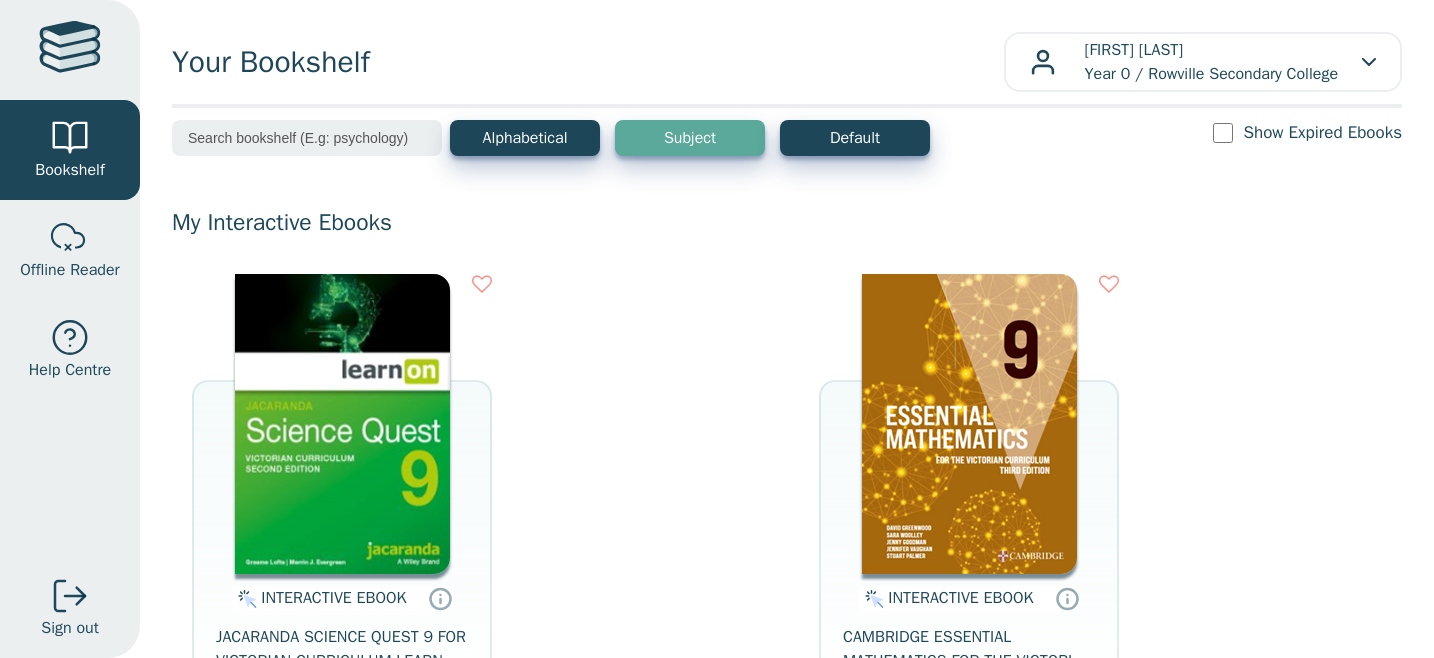 click on "Subject" at bounding box center [690, 138] 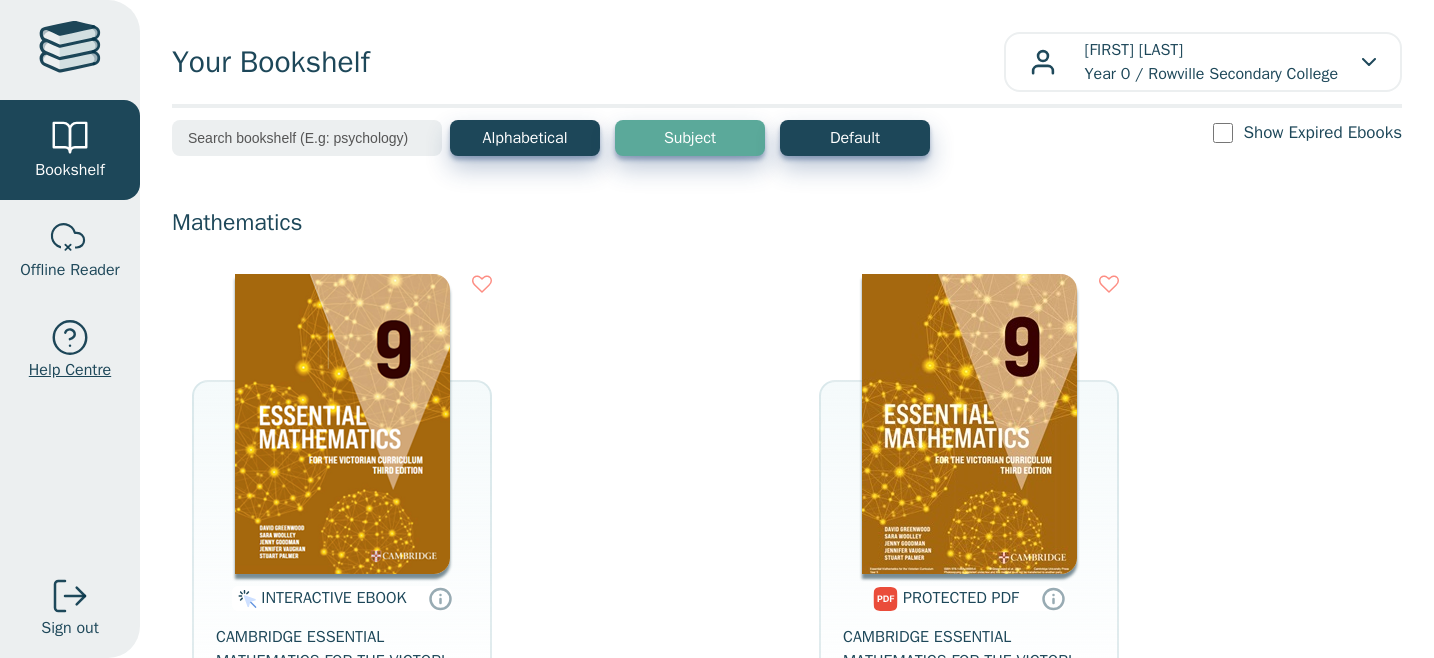 click on "Help Centre" at bounding box center [70, 350] 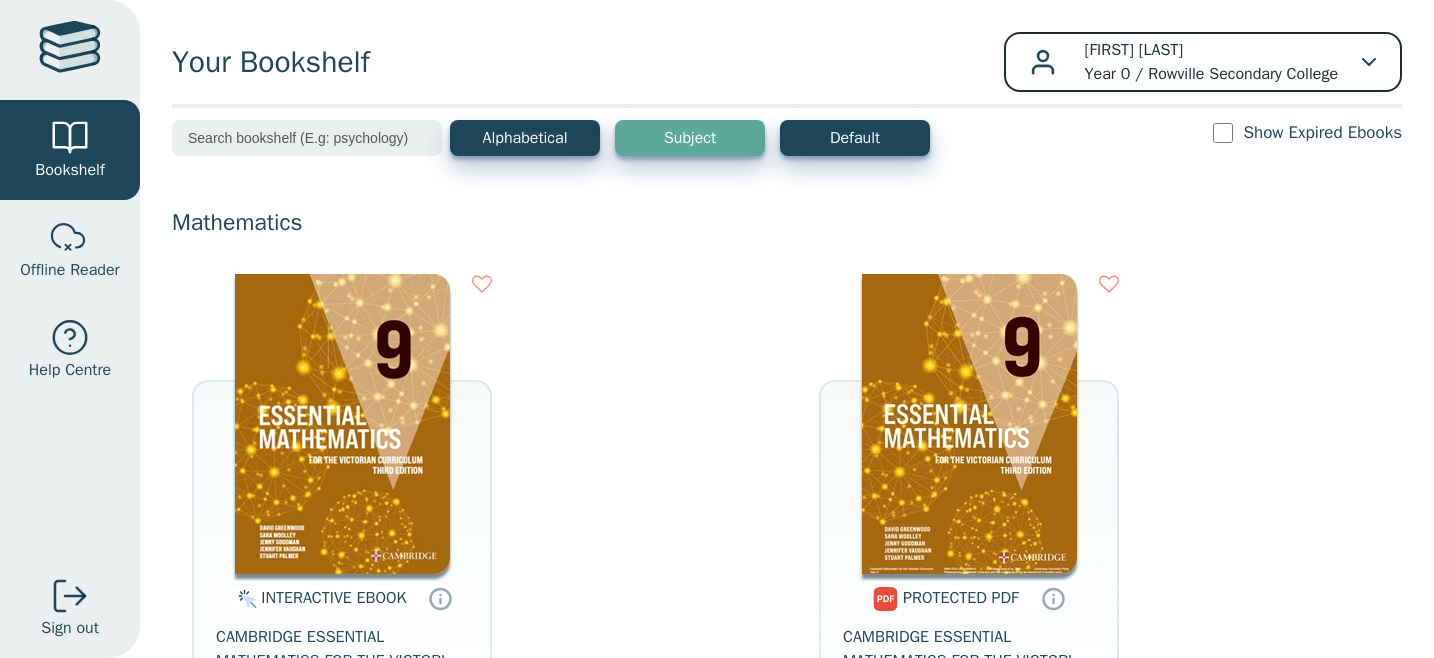 click on "Rayyan Hersi
Year 0 / Rowville Secondary College" at bounding box center [1211, 62] 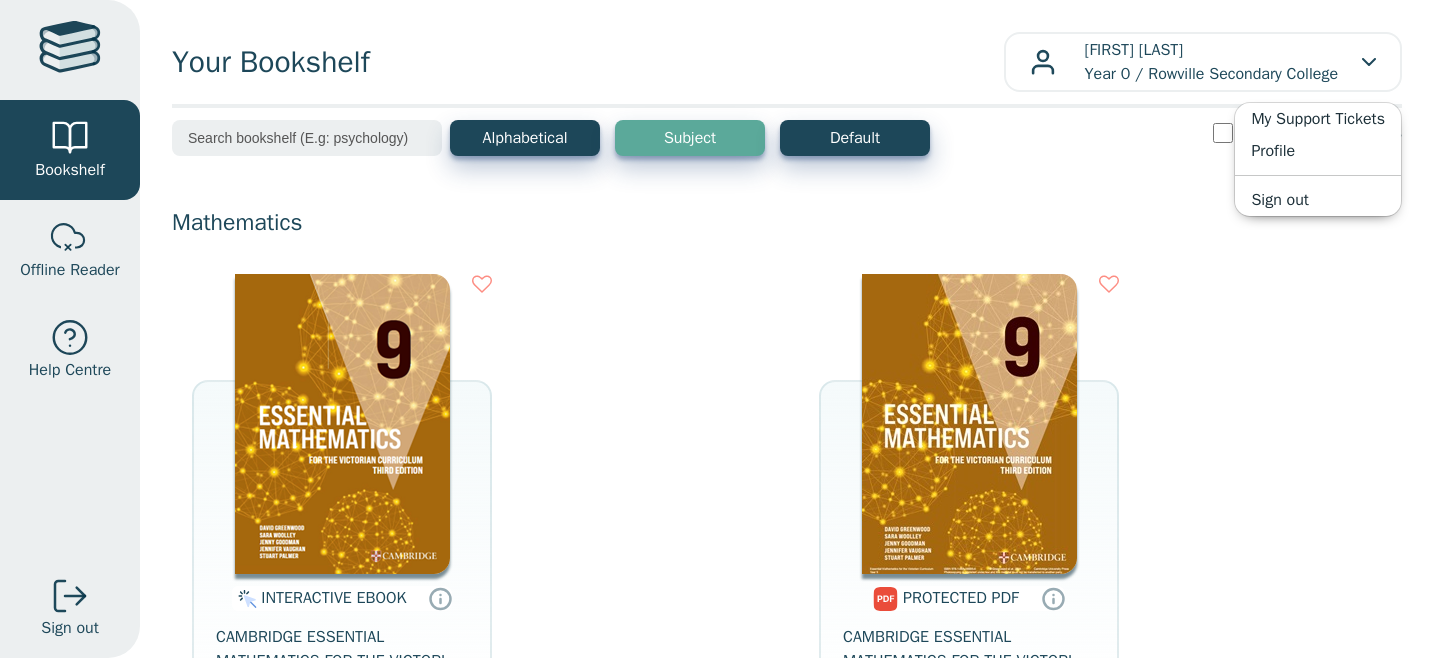 click on "My Support Tickets
Profile
Sign out" at bounding box center [1318, 159] 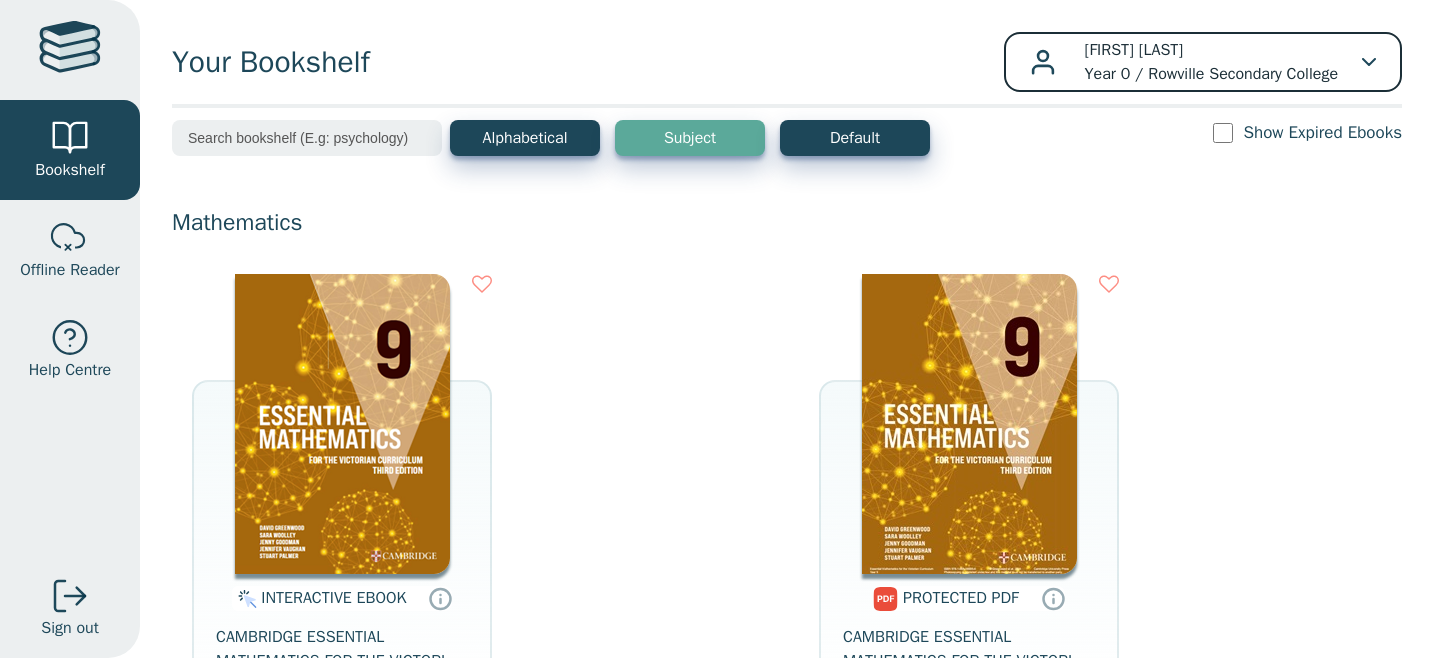 click on "Rayyan Hersi
Year 0 / Rowville Secondary College" at bounding box center [1211, 62] 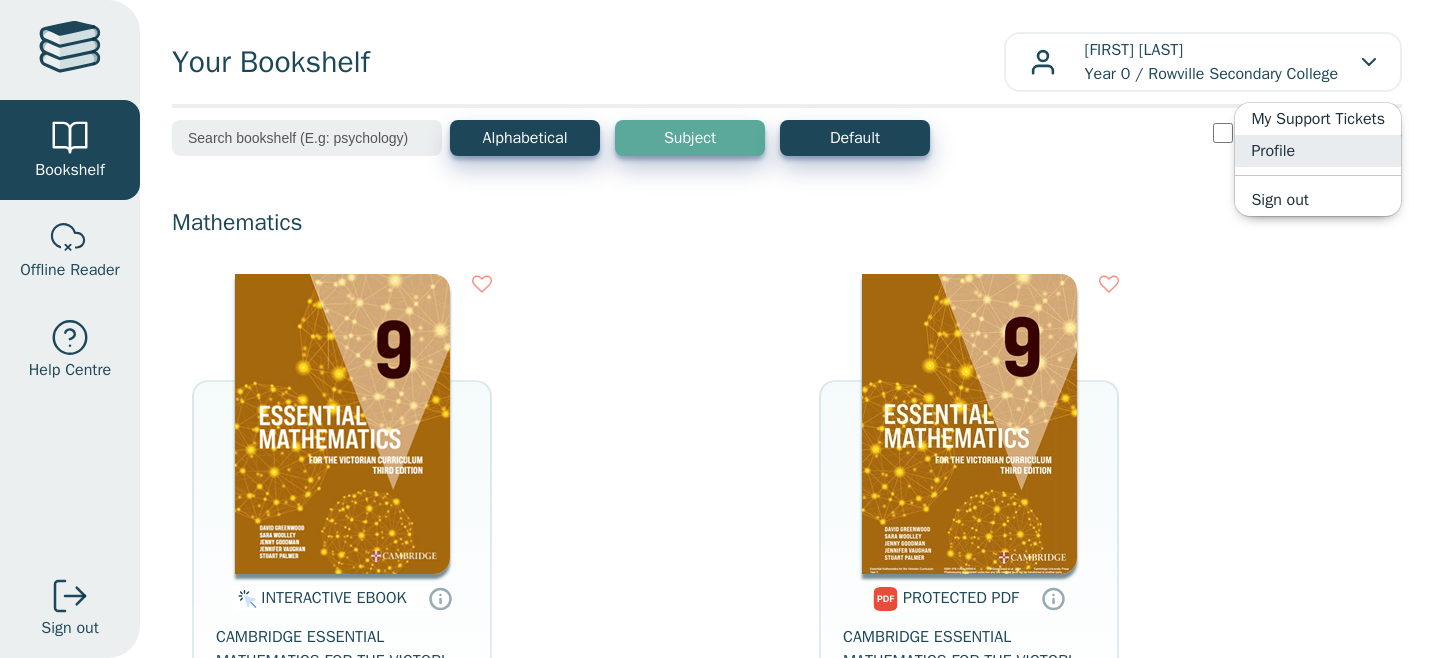 click on "Profile" at bounding box center (1318, 151) 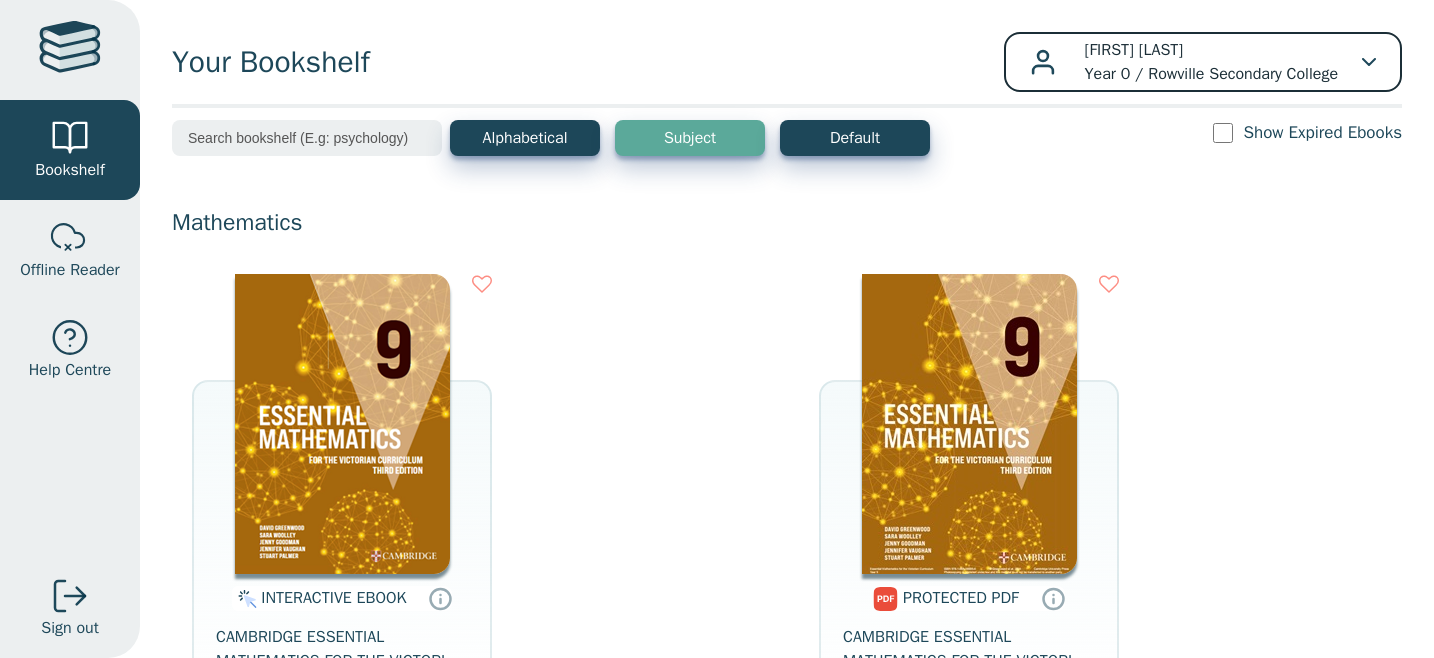click on "Rayyan Hersi
Year 0 / Rowville Secondary College" at bounding box center [1211, 62] 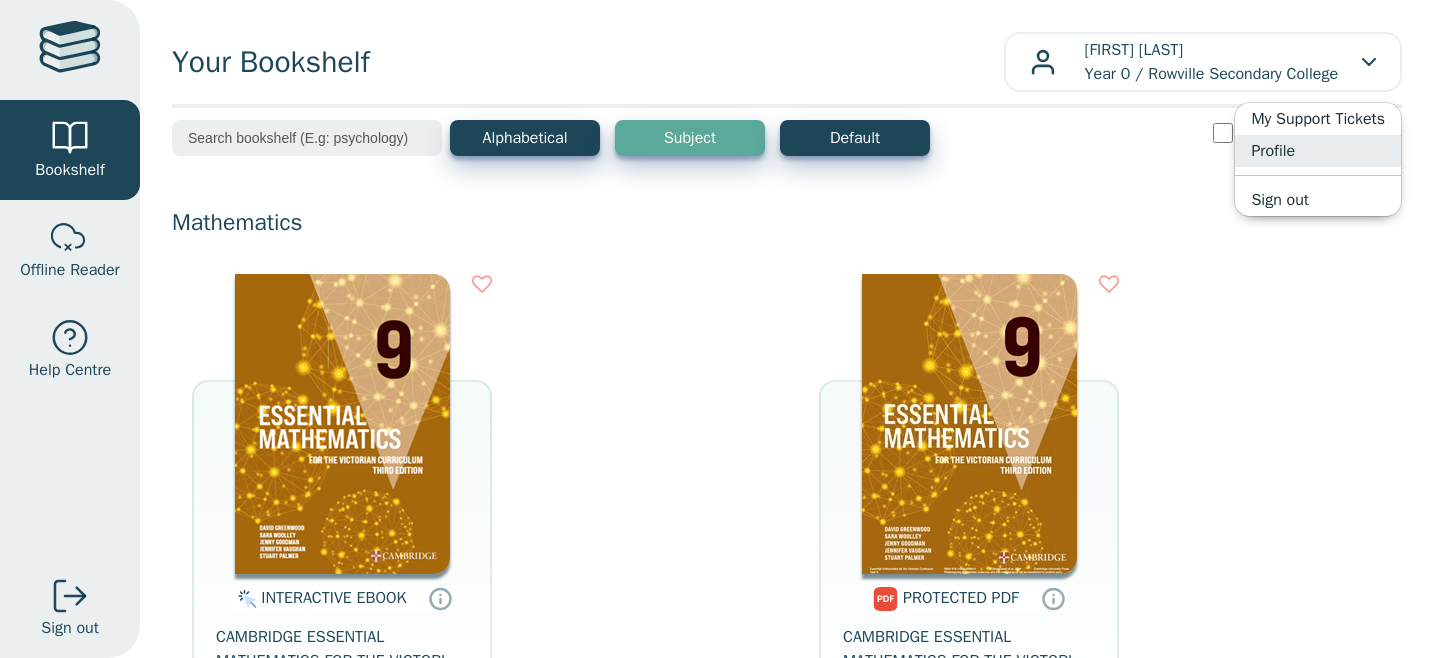 click on "Profile" at bounding box center [1318, 151] 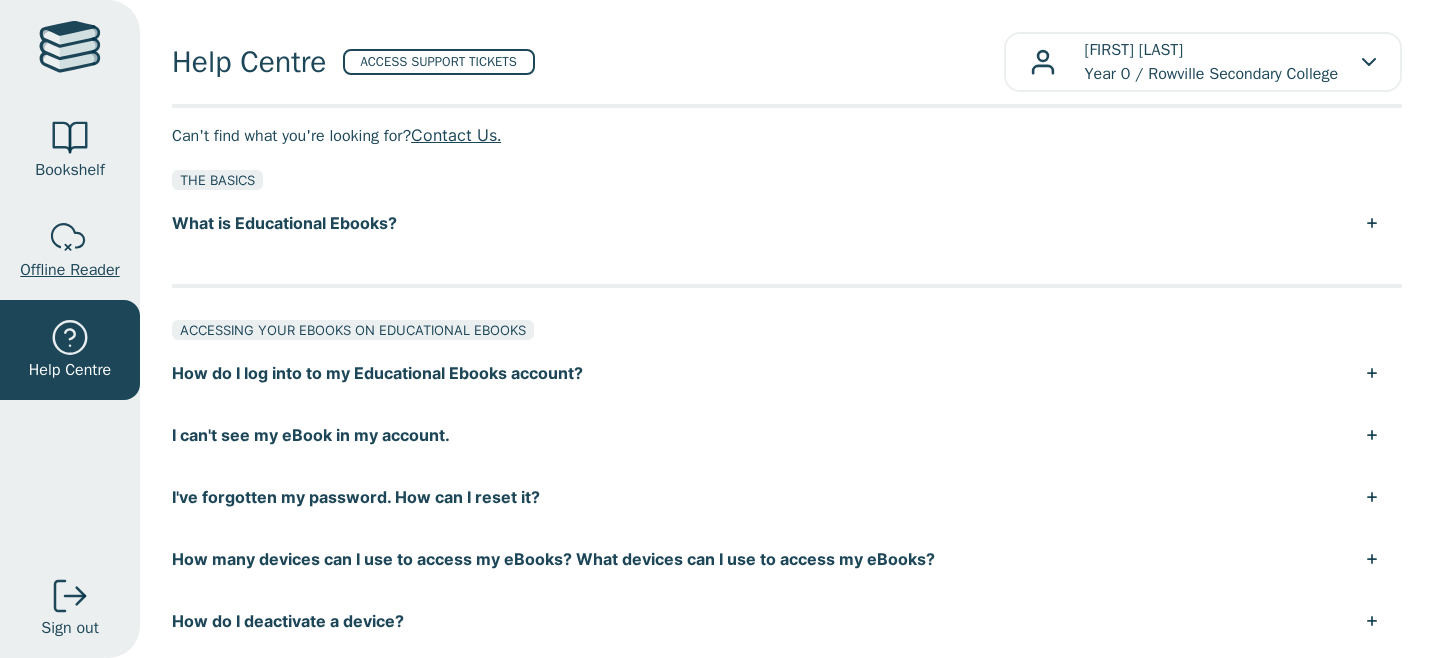 scroll, scrollTop: 0, scrollLeft: 0, axis: both 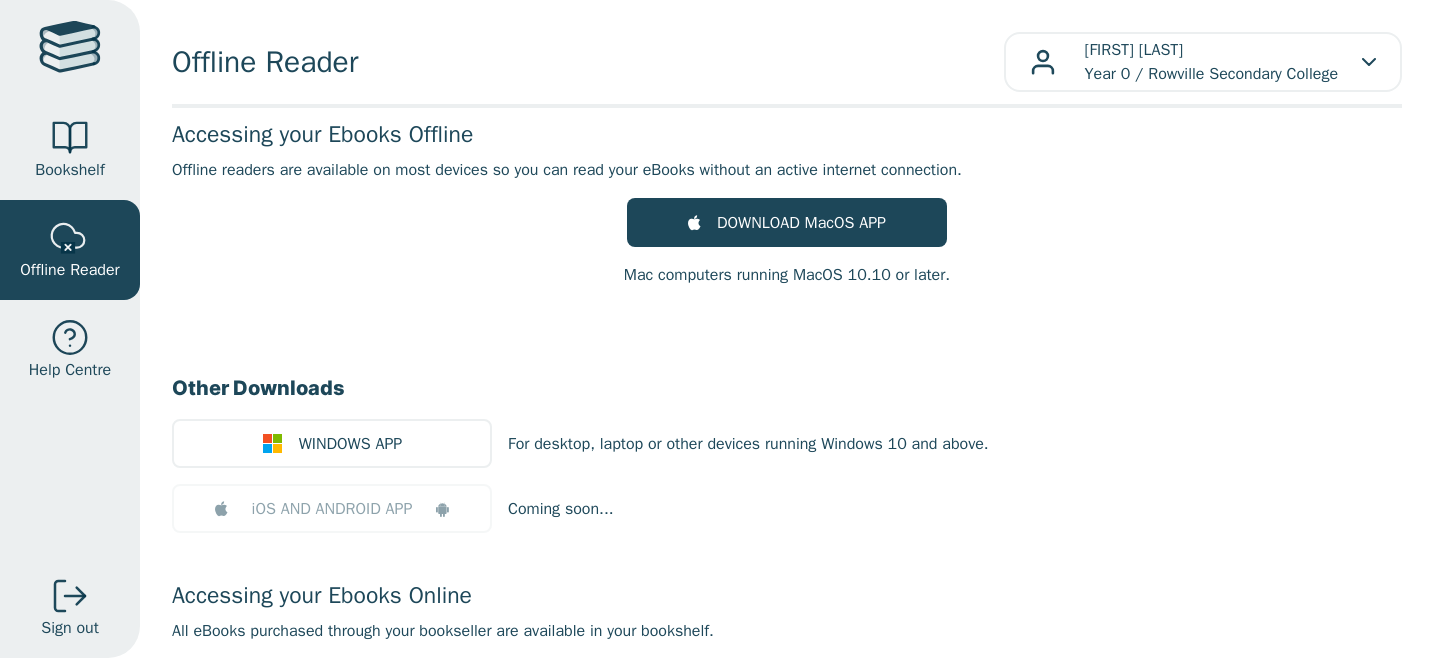 click at bounding box center (70, 50) 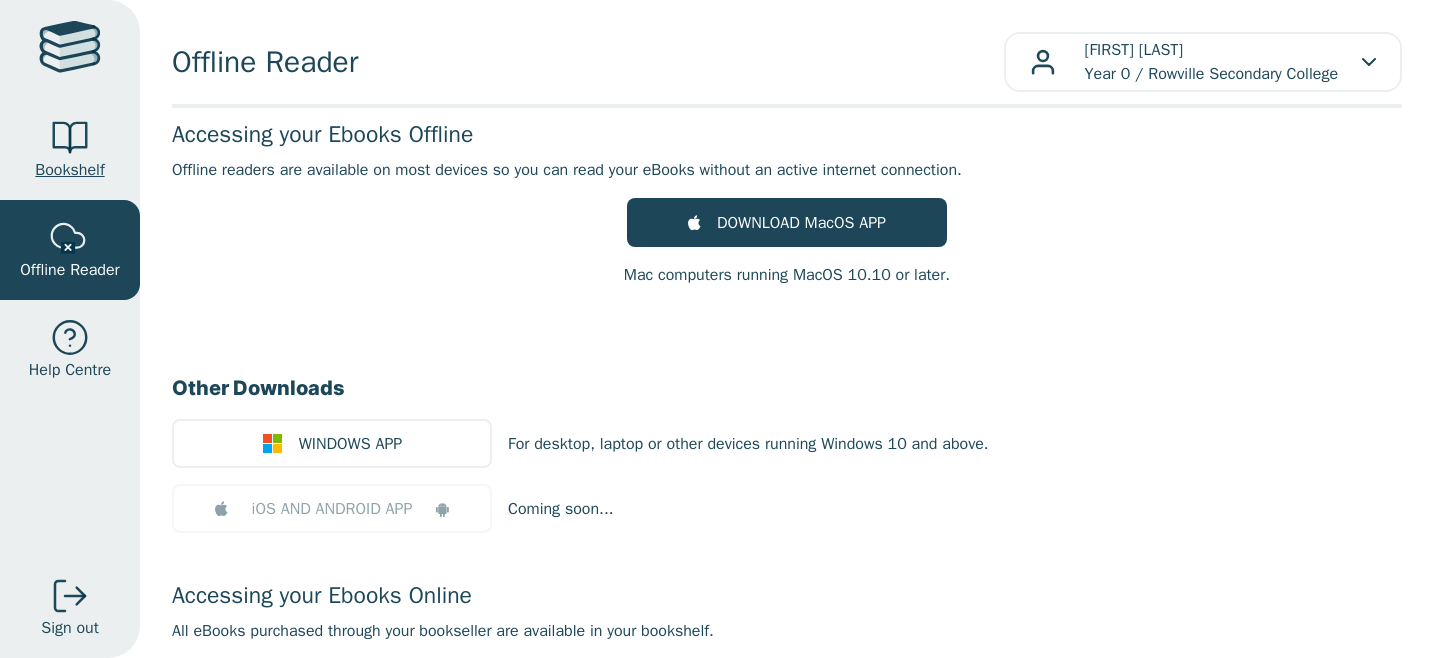 click at bounding box center [70, 138] 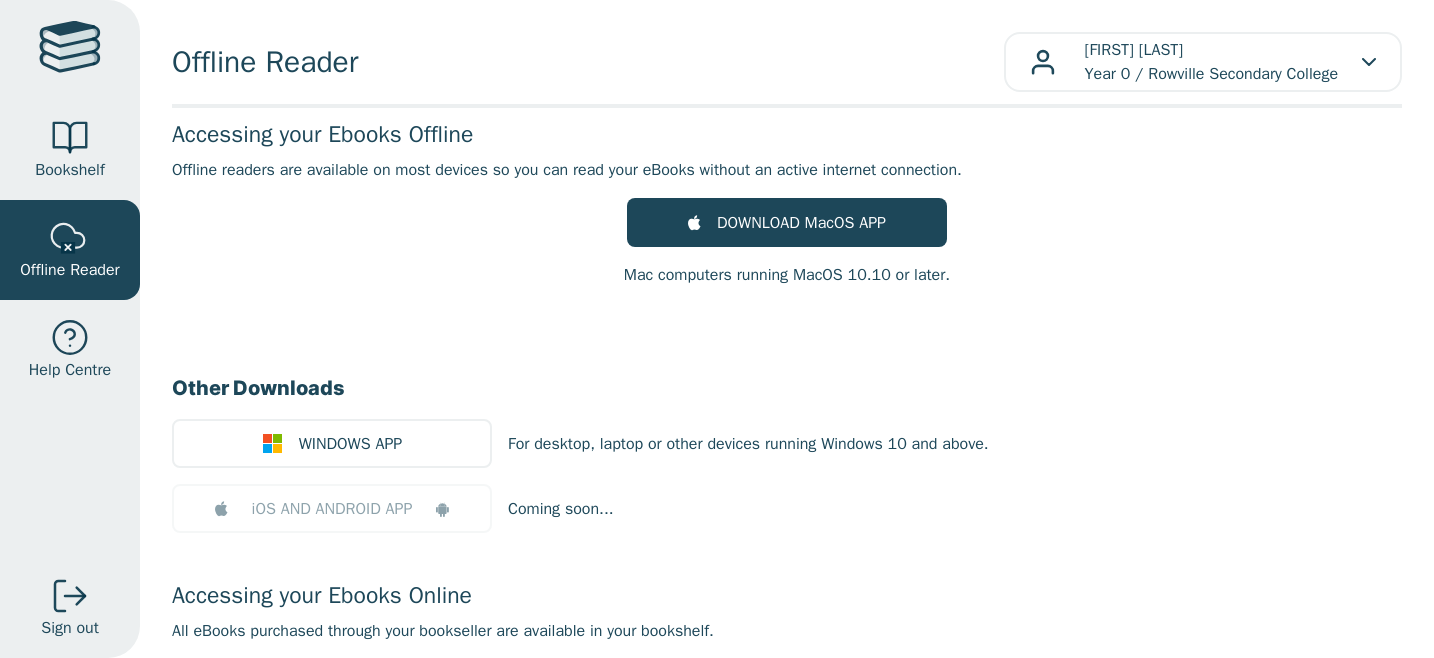 click at bounding box center [70, 50] 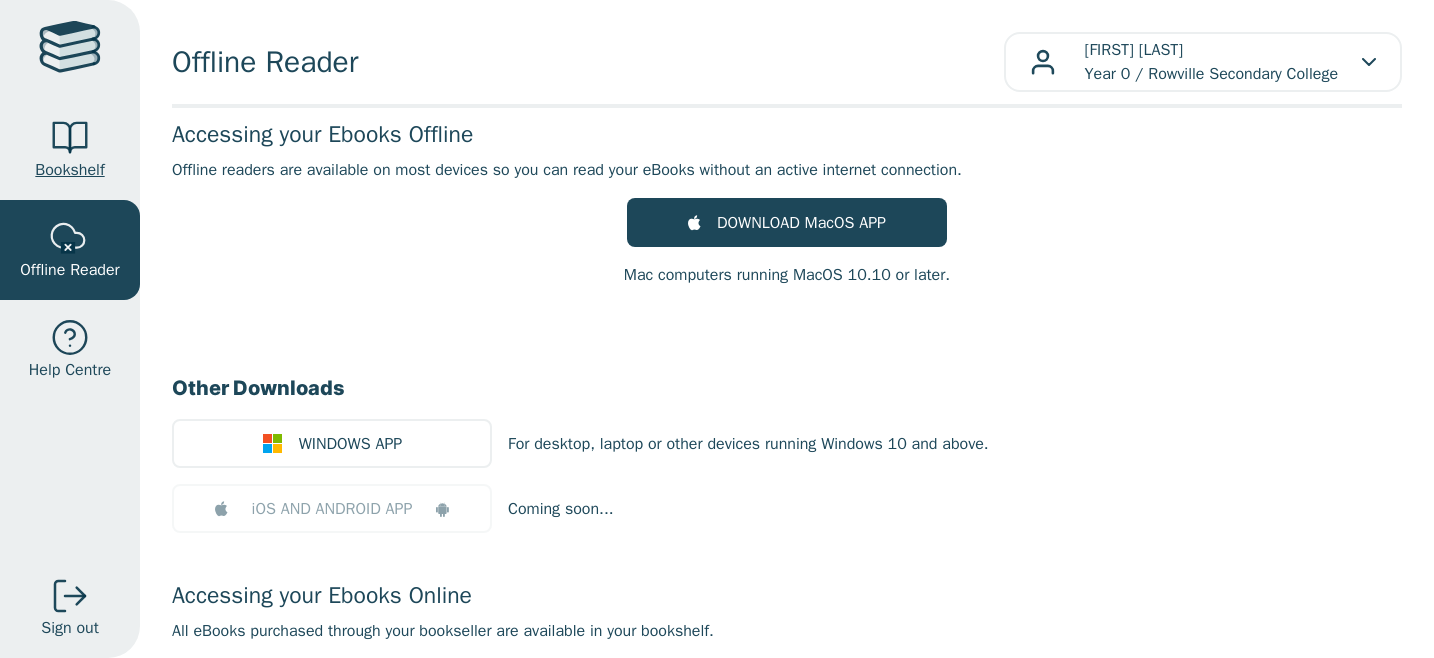 click on "Bookshelf" at bounding box center (70, 150) 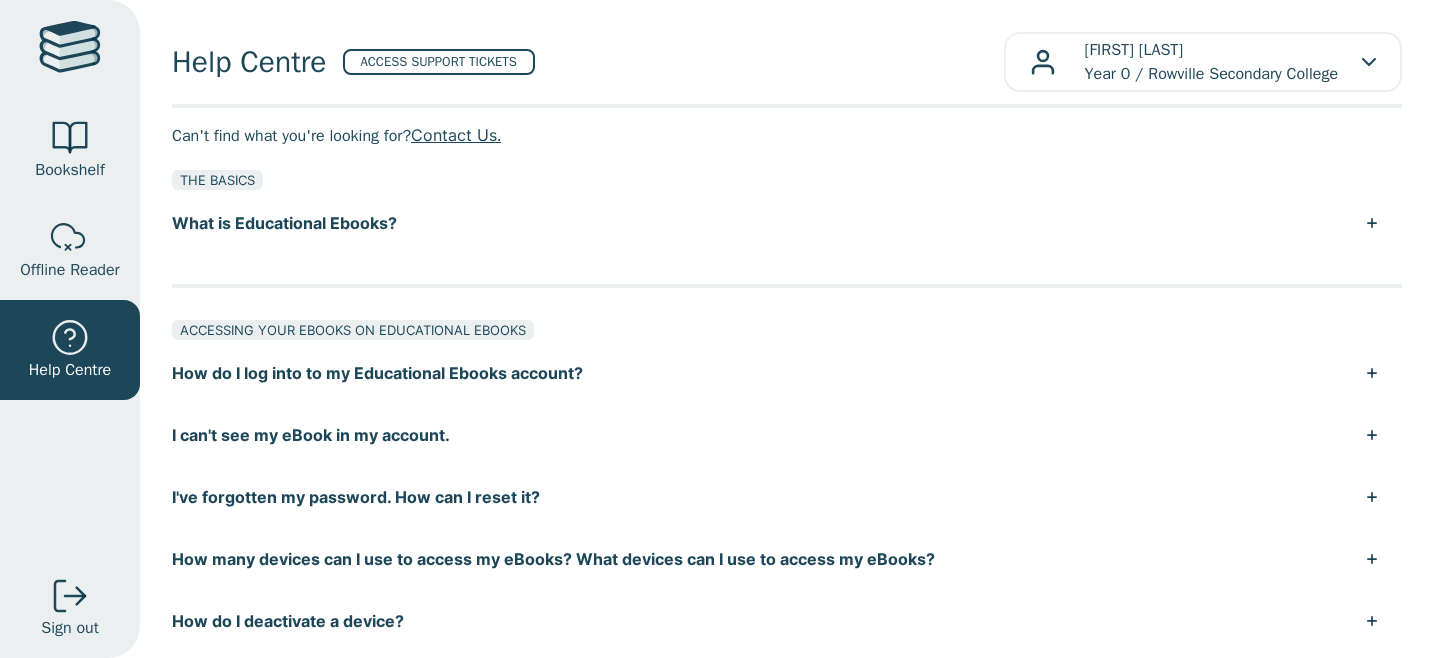 scroll, scrollTop: 0, scrollLeft: 0, axis: both 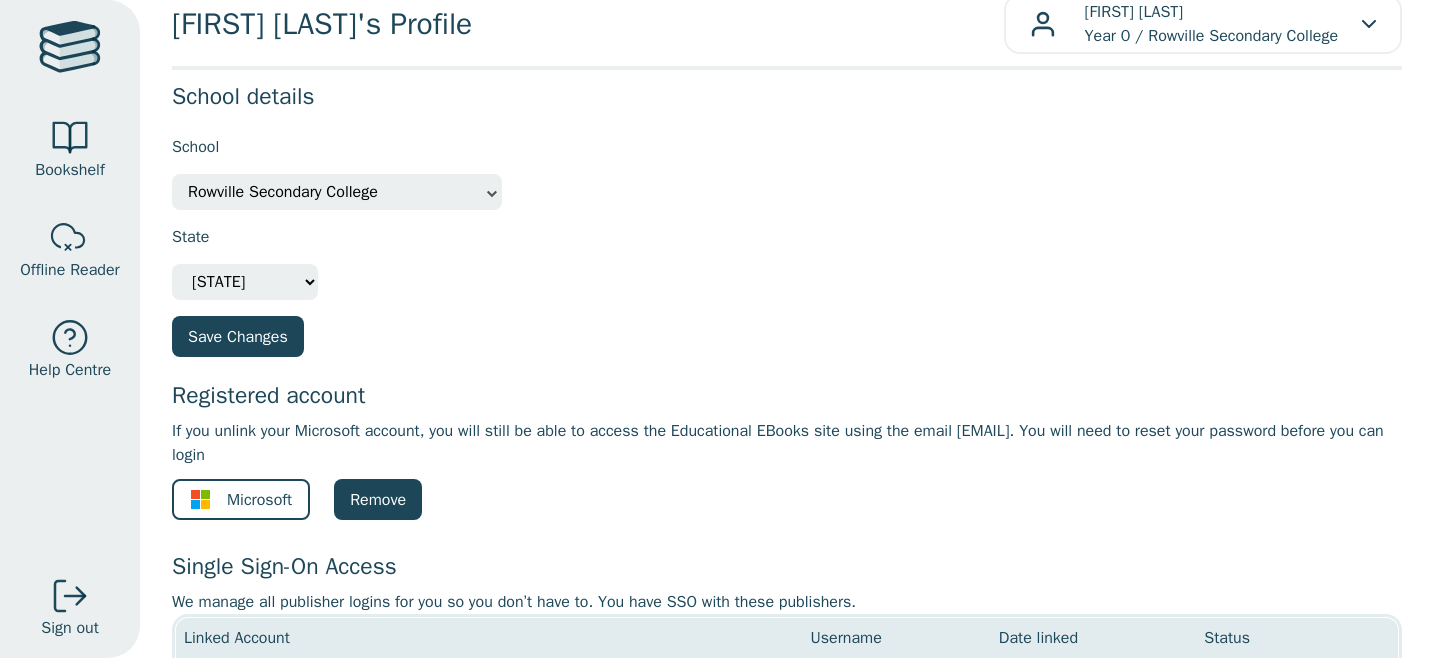 click on "State
Not Specified
Australian Capital Territory
International
New South Wales
Northern Territory
Queensland
South Australia
Tasmania
Victoria
Western Australia" at bounding box center [787, 255] 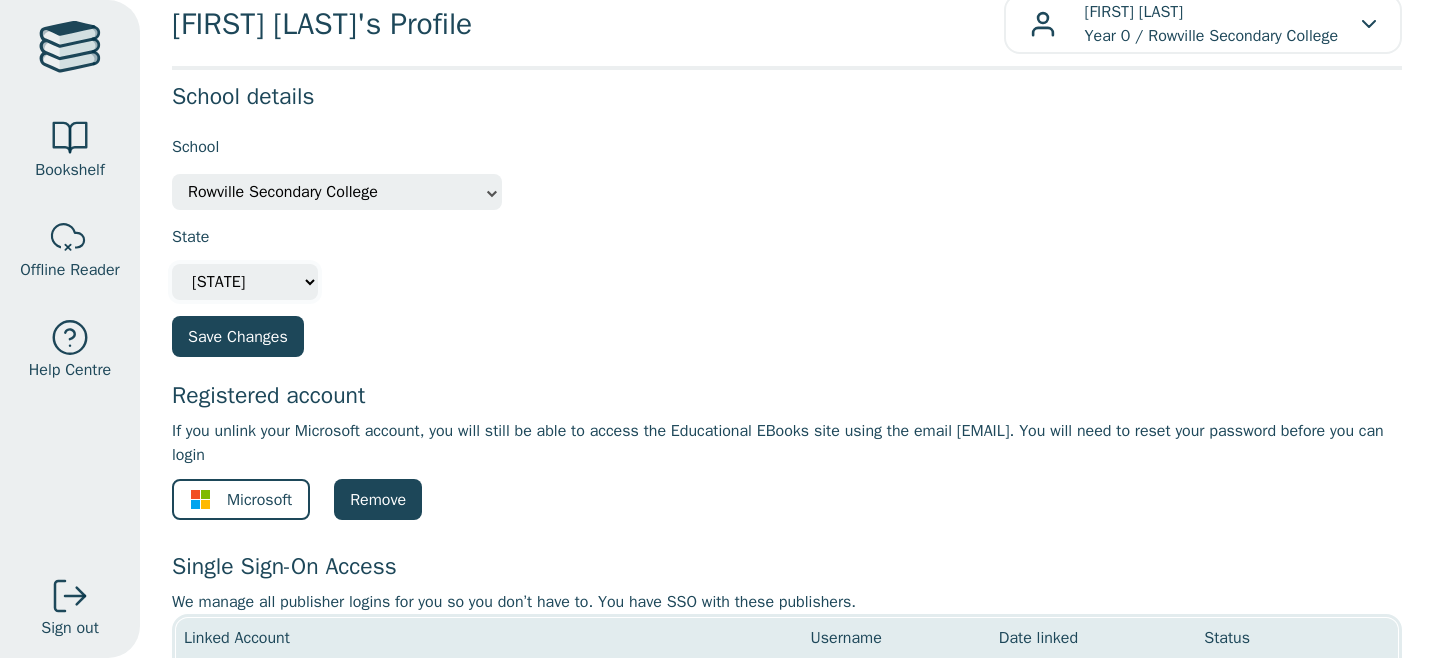 click on "Not Specified
Australian Capital Territory
International
New South Wales
Northern Territory
Queensland
South Australia
Tasmania
Victoria
Western Australia" at bounding box center (245, 282) 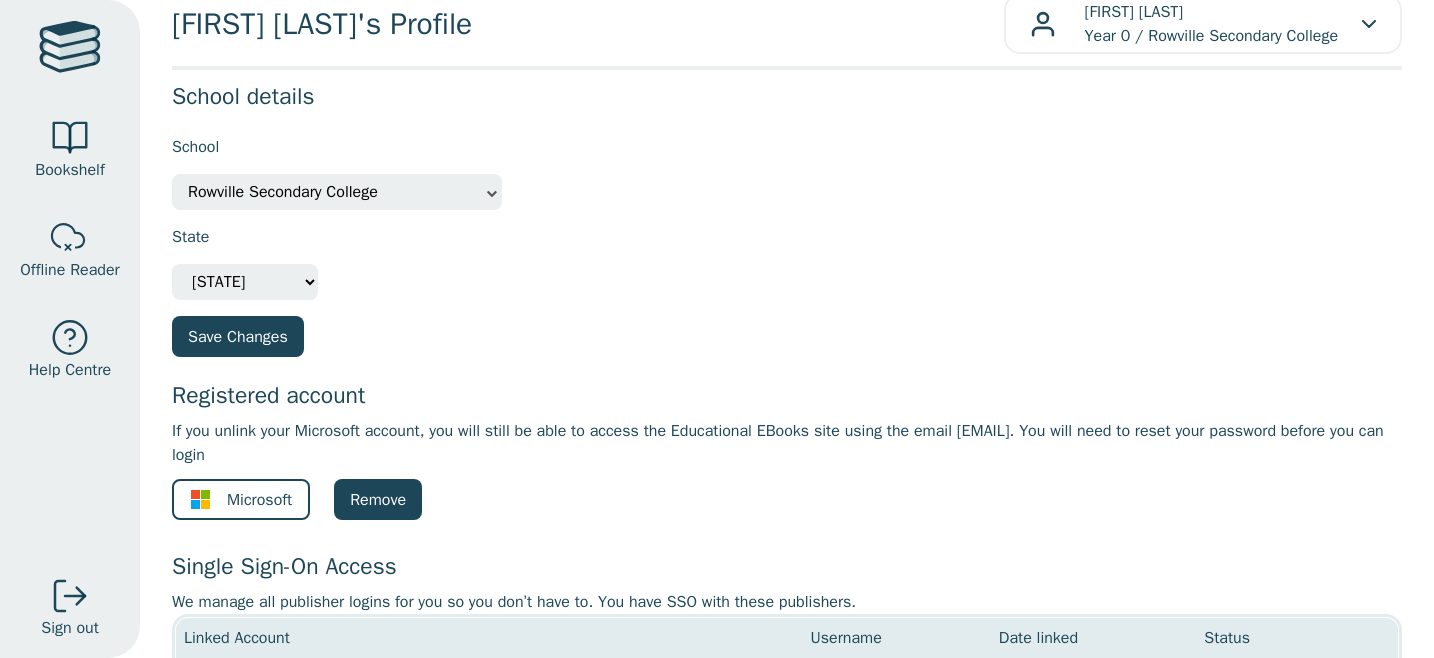 click on "Rowville Secondary College" at bounding box center (337, 192) 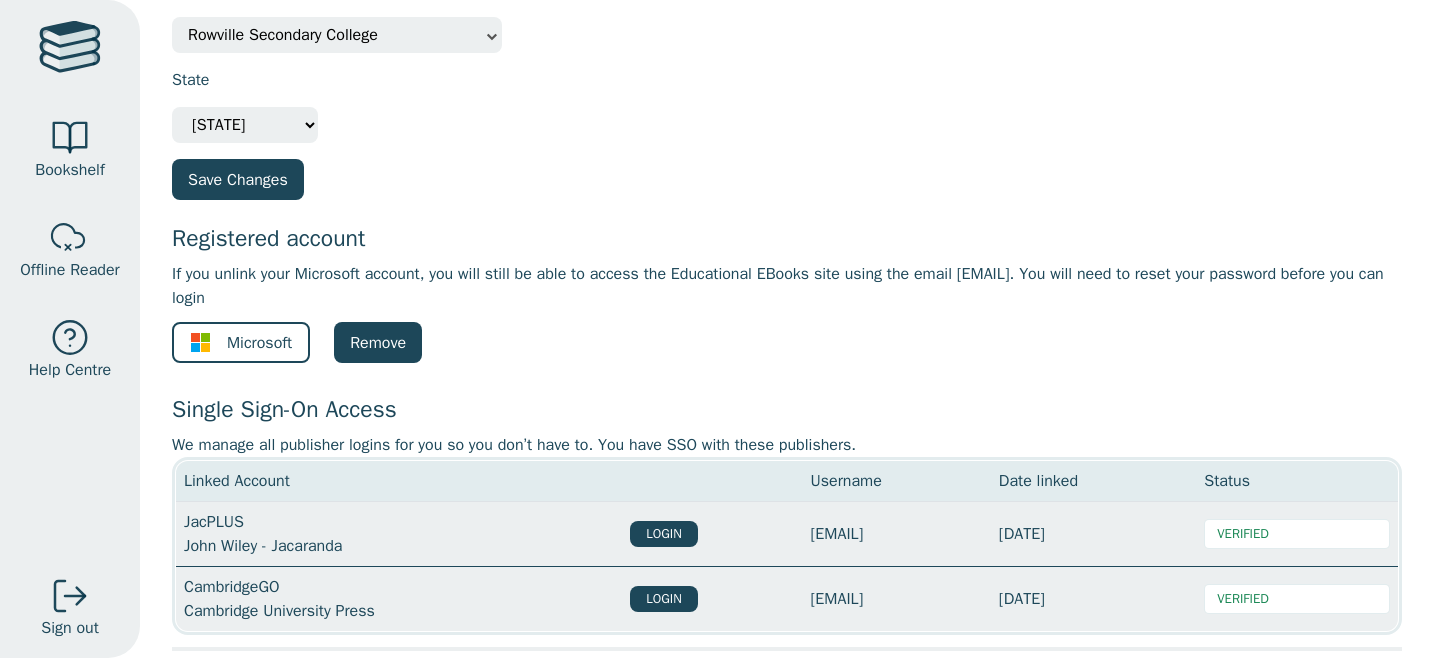 scroll, scrollTop: 256, scrollLeft: 0, axis: vertical 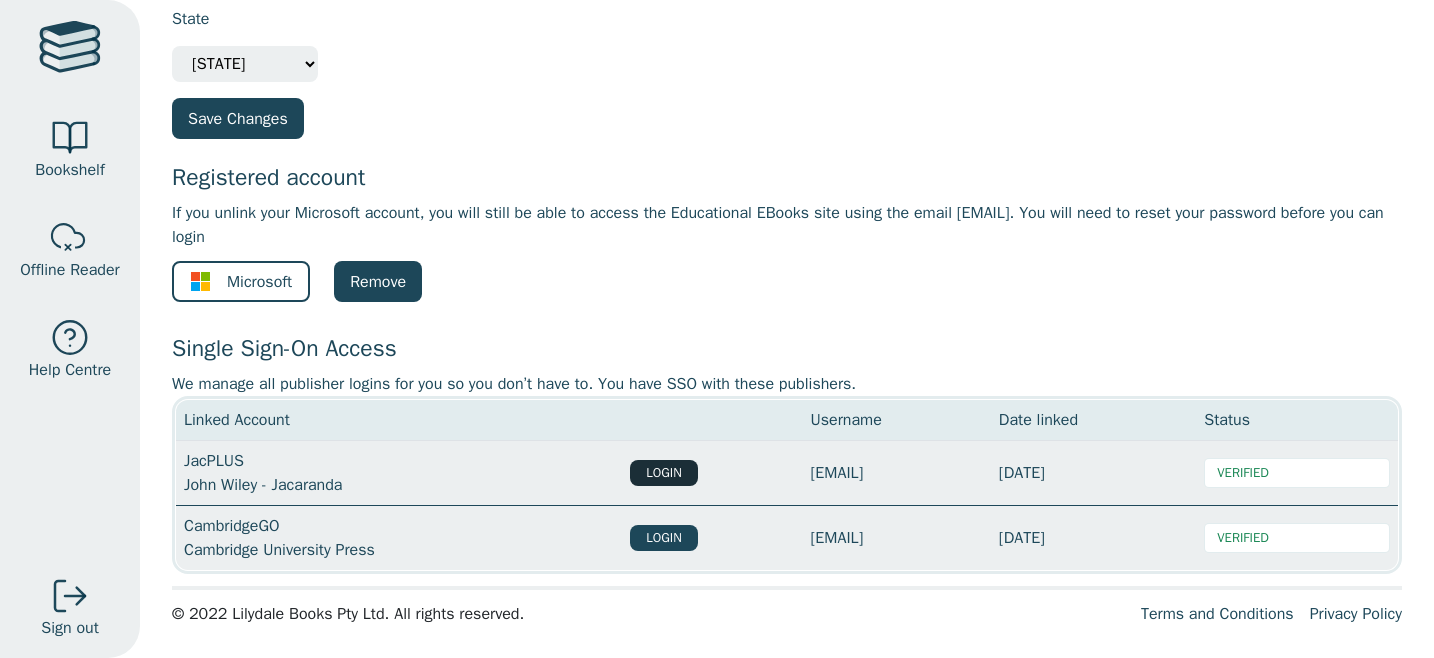 click on "LOGIN" at bounding box center [664, 473] 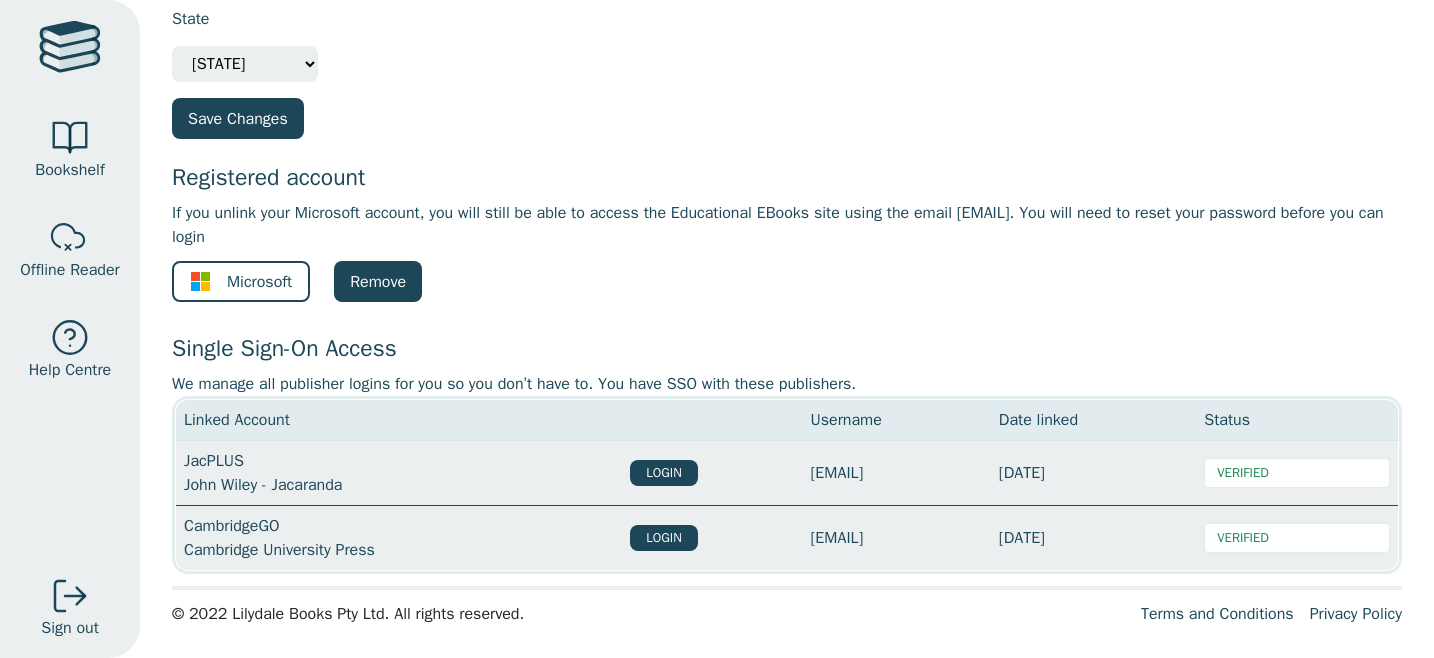 scroll, scrollTop: 0, scrollLeft: 0, axis: both 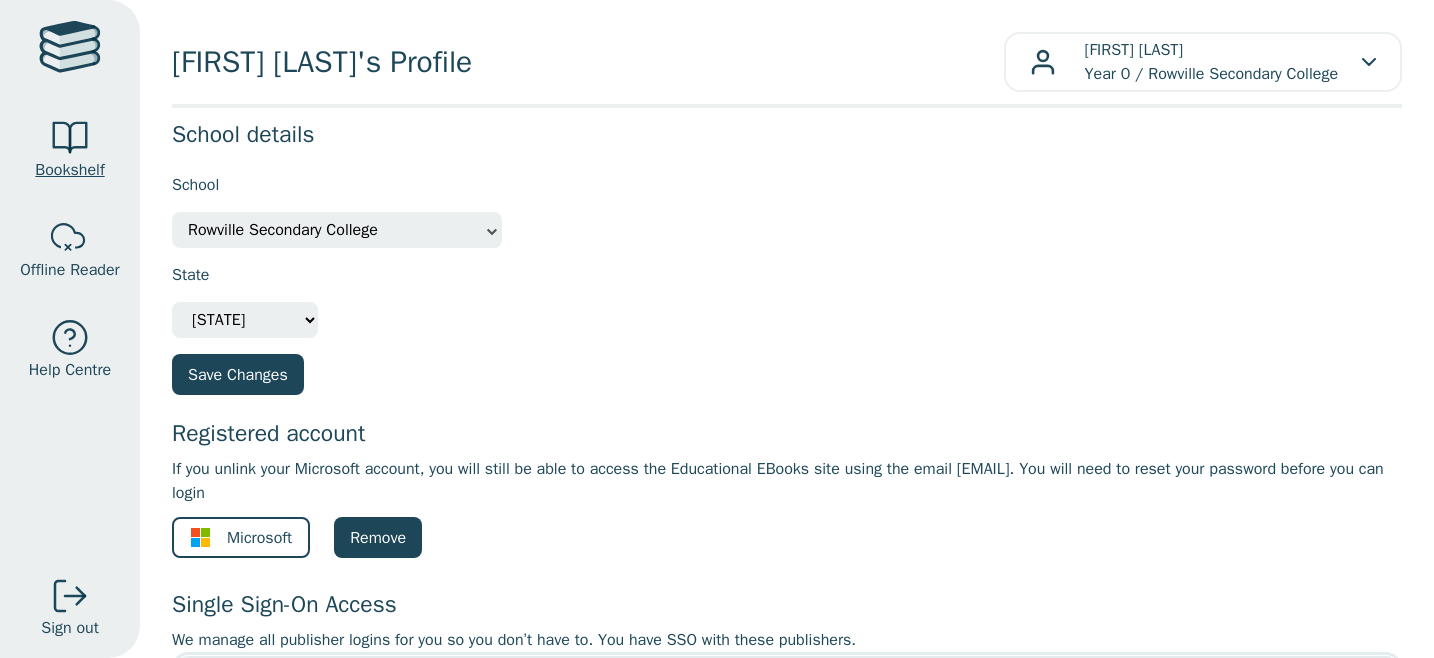 click at bounding box center [70, 138] 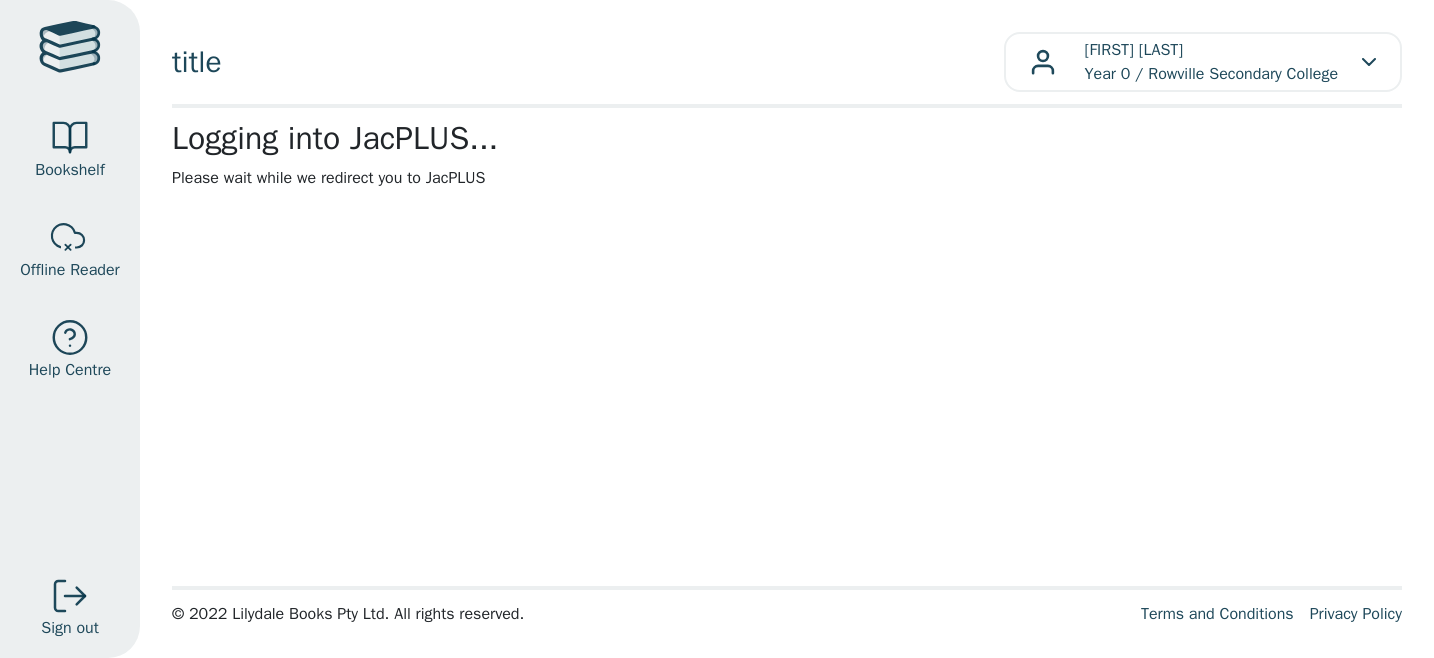 scroll, scrollTop: 0, scrollLeft: 0, axis: both 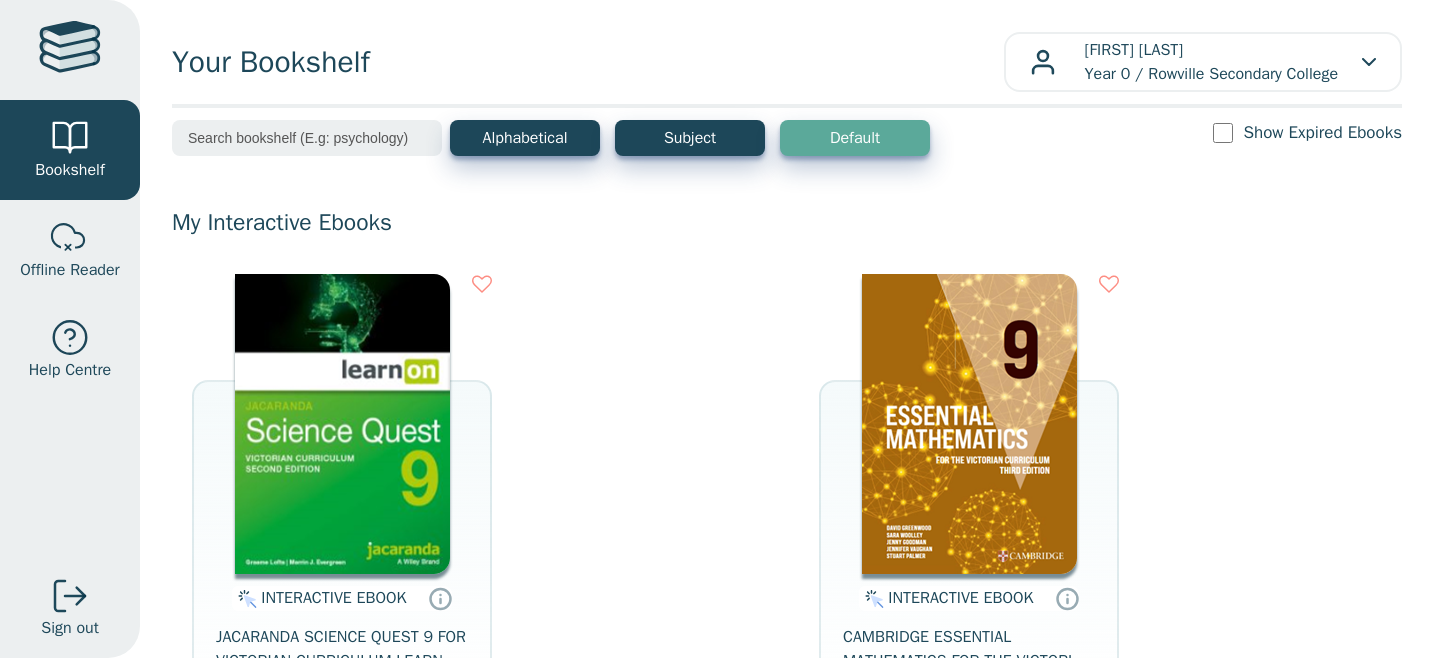 click at bounding box center (70, 50) 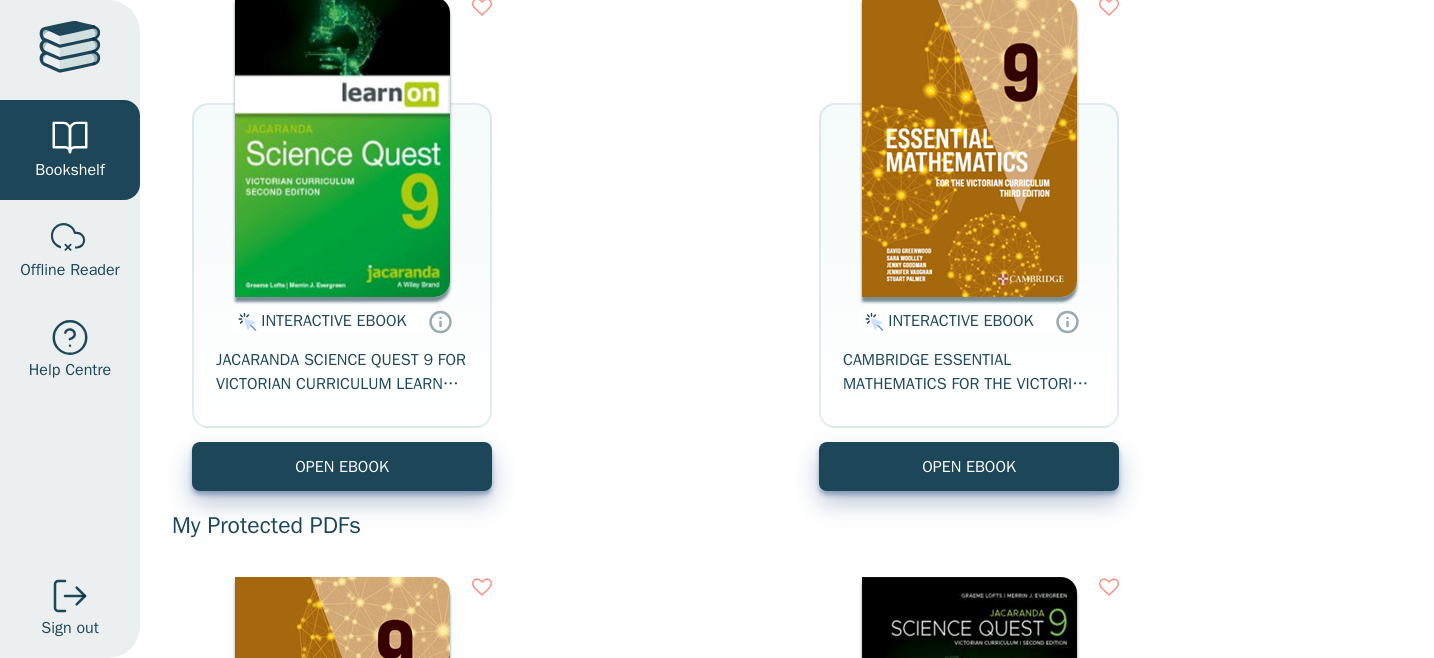 scroll, scrollTop: 347, scrollLeft: 0, axis: vertical 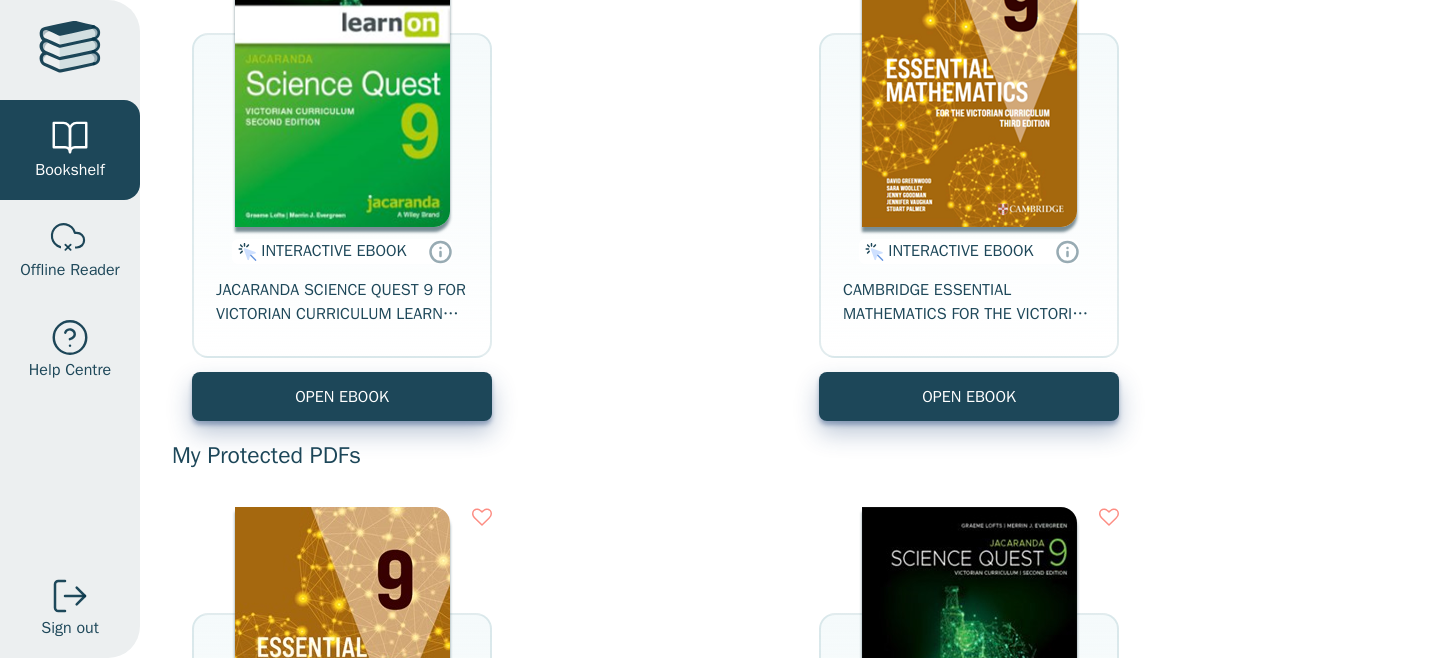 click at bounding box center (70, 50) 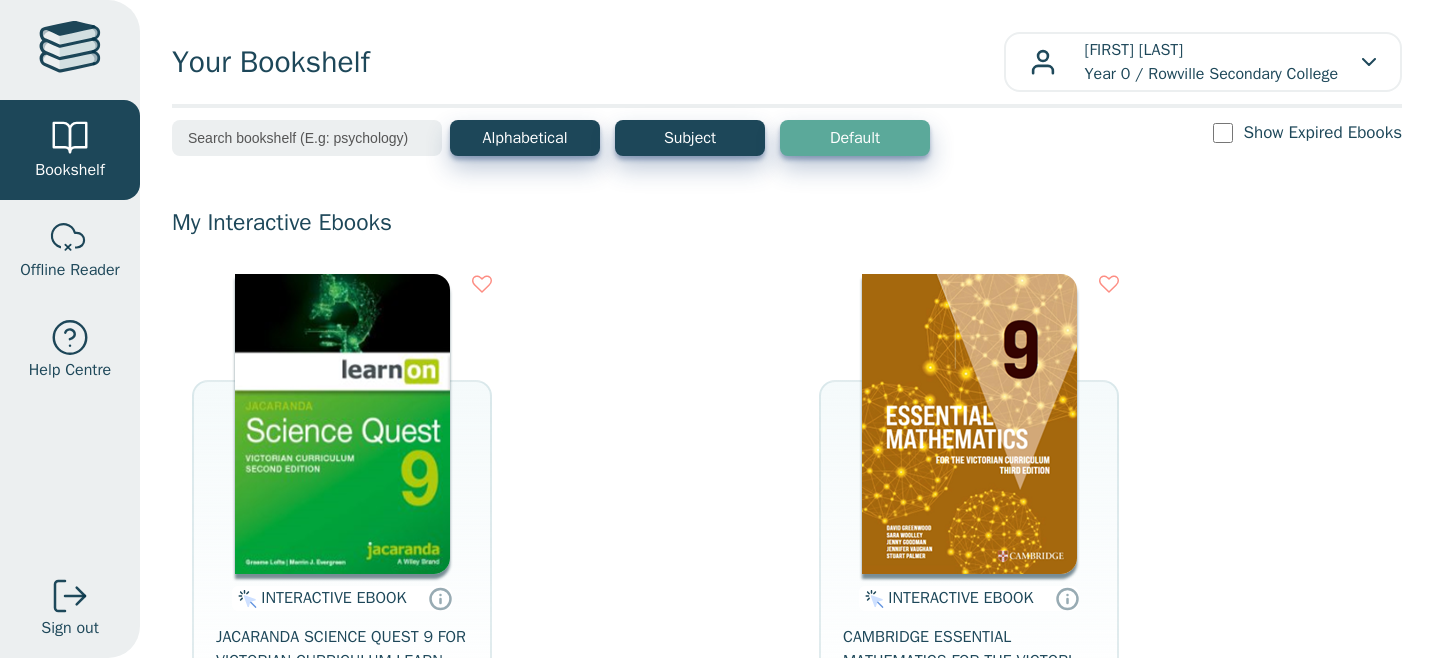 scroll, scrollTop: 0, scrollLeft: 0, axis: both 